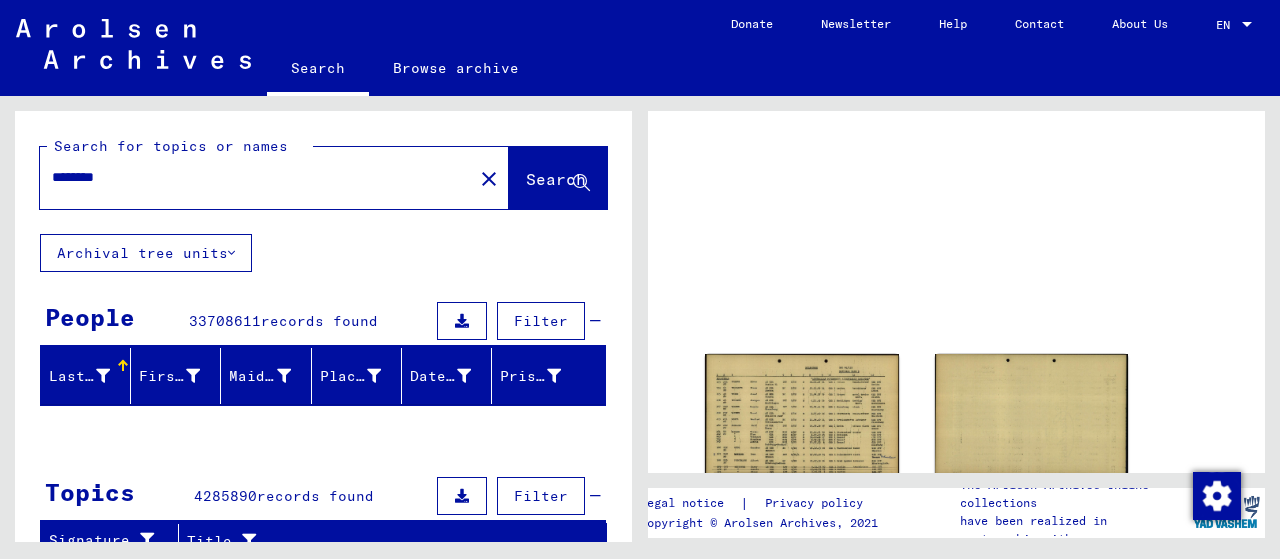 scroll, scrollTop: 0, scrollLeft: 0, axis: both 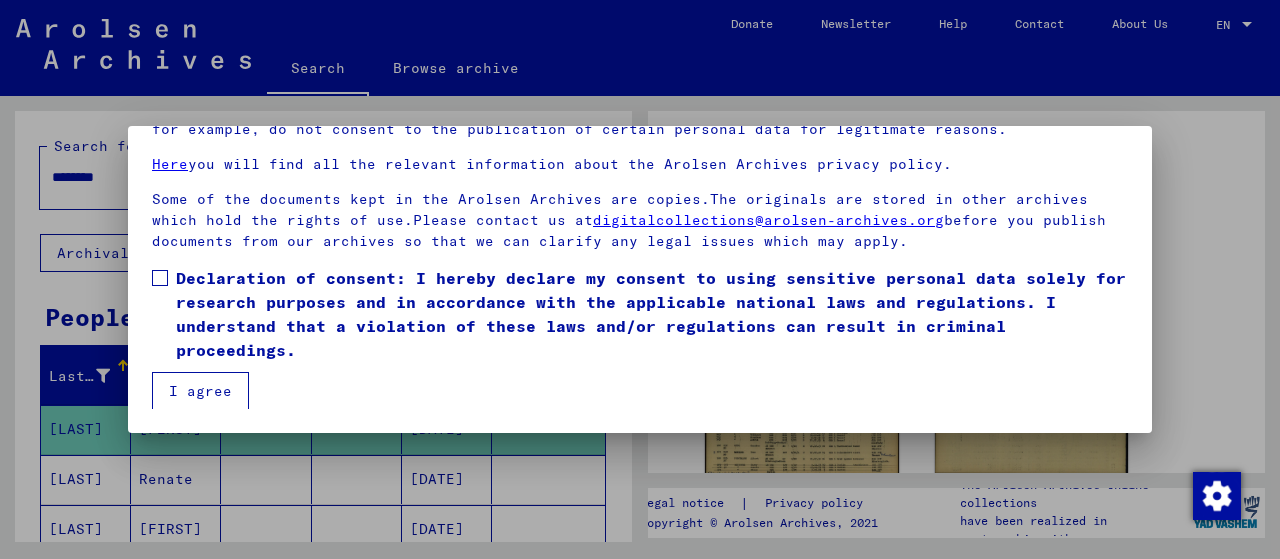 click at bounding box center [160, 278] 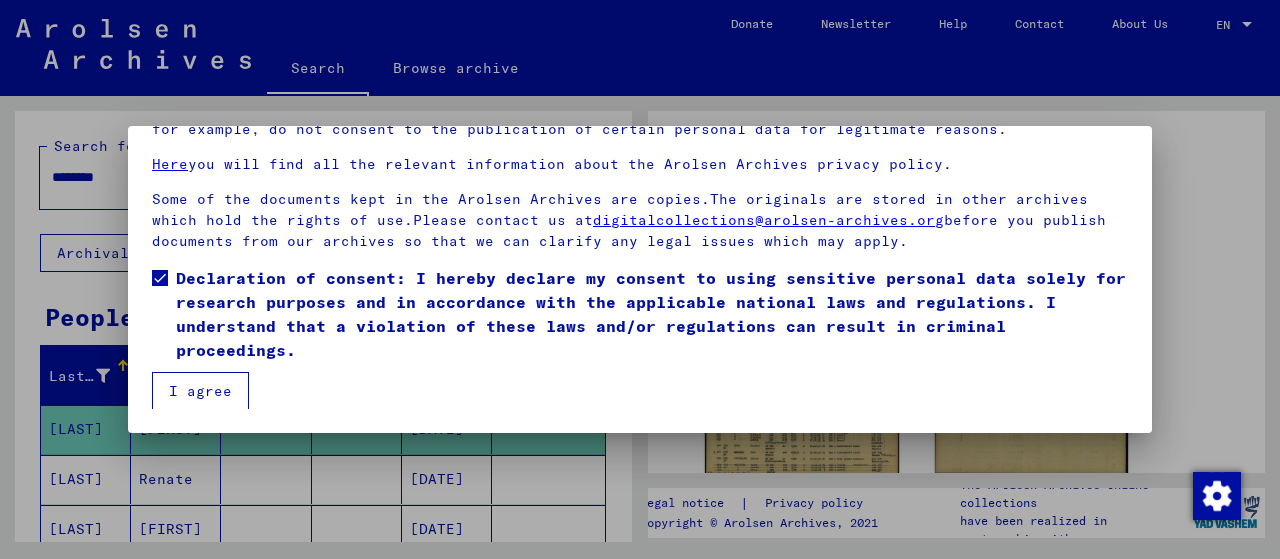 click on "I agree" at bounding box center (200, 391) 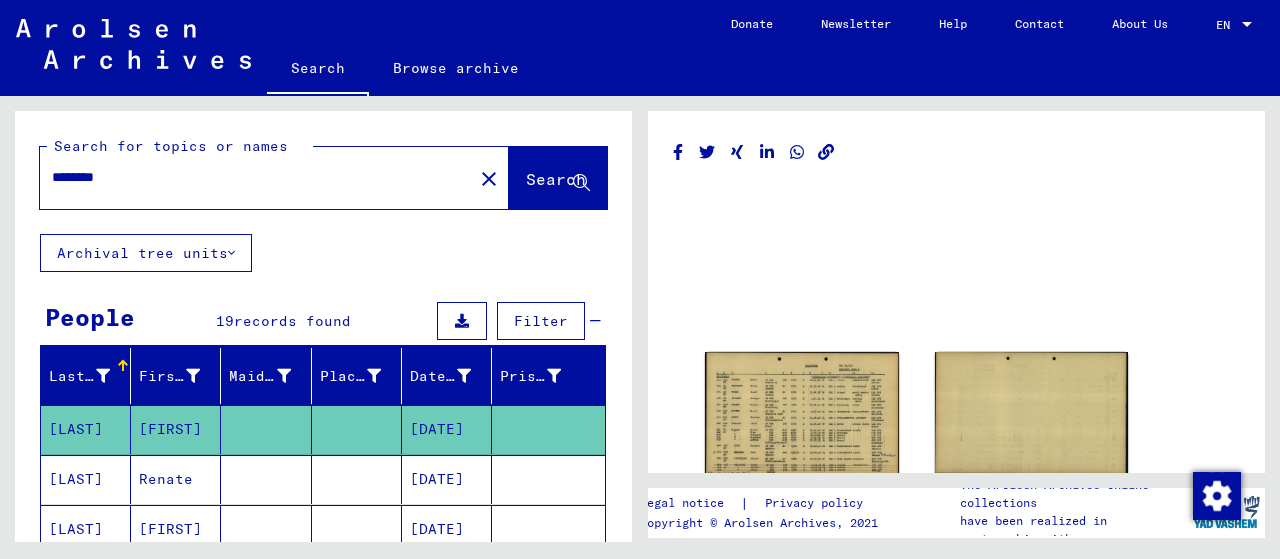 click on "********" at bounding box center [256, 177] 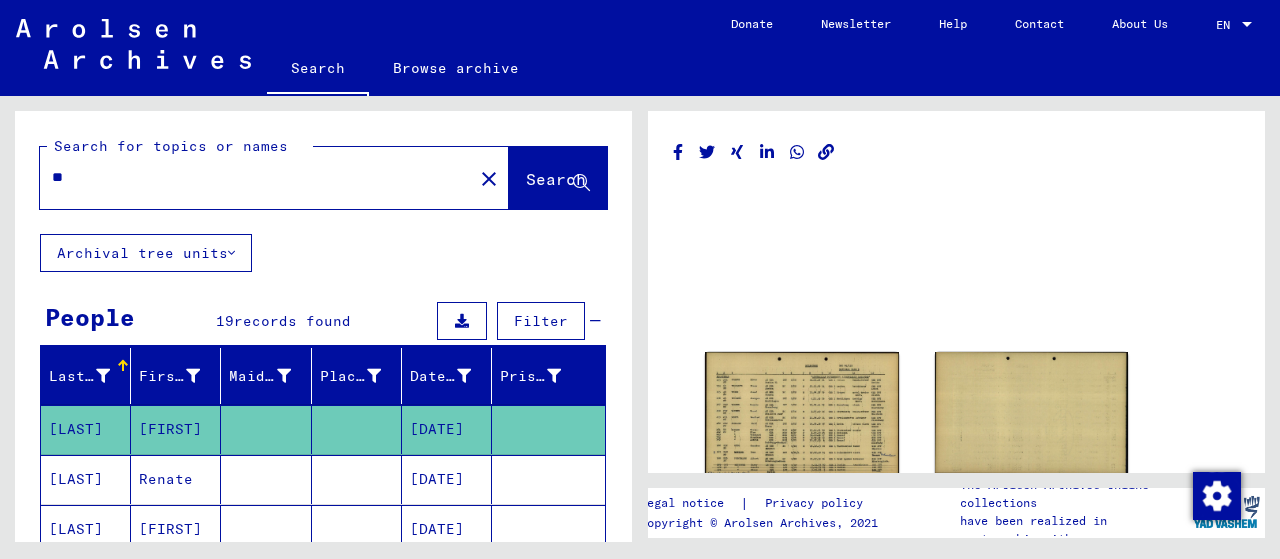 type on "*" 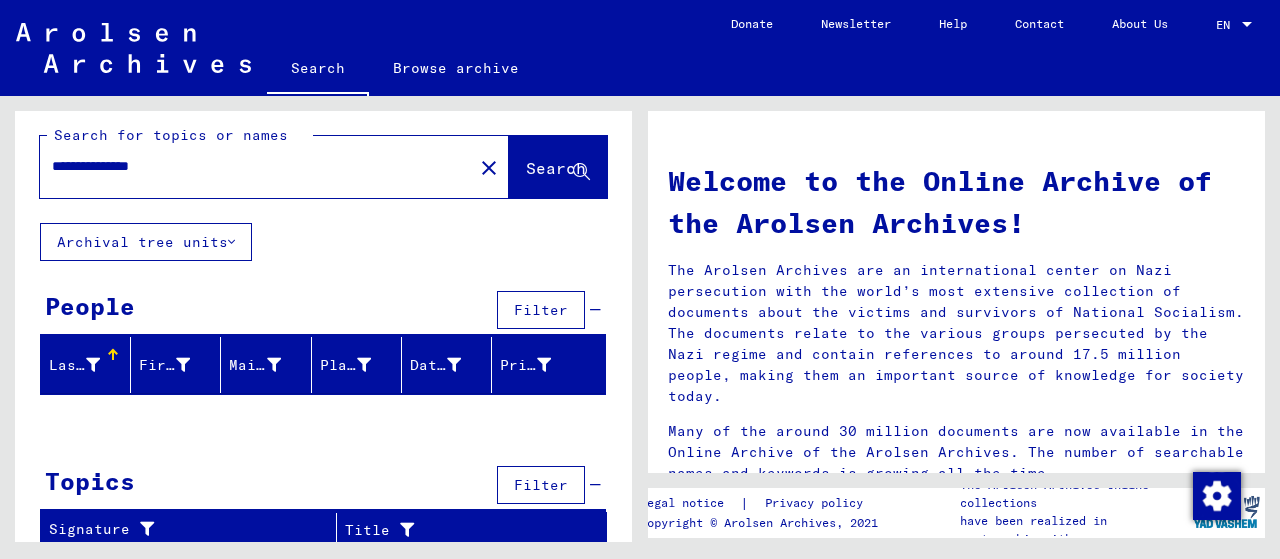 scroll, scrollTop: 15, scrollLeft: 0, axis: vertical 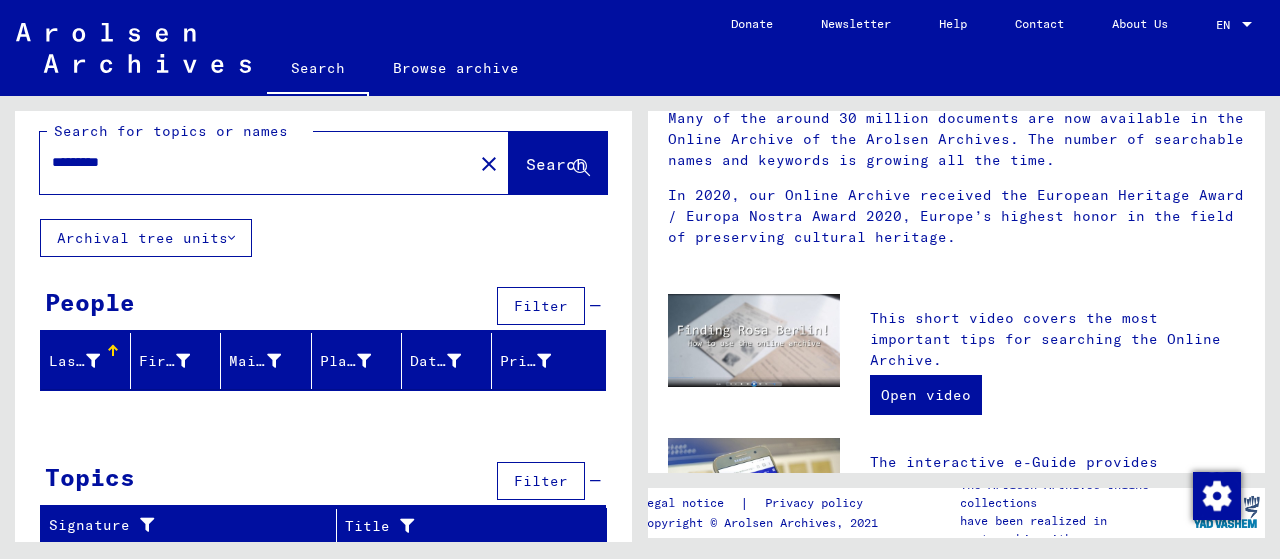 type on "********" 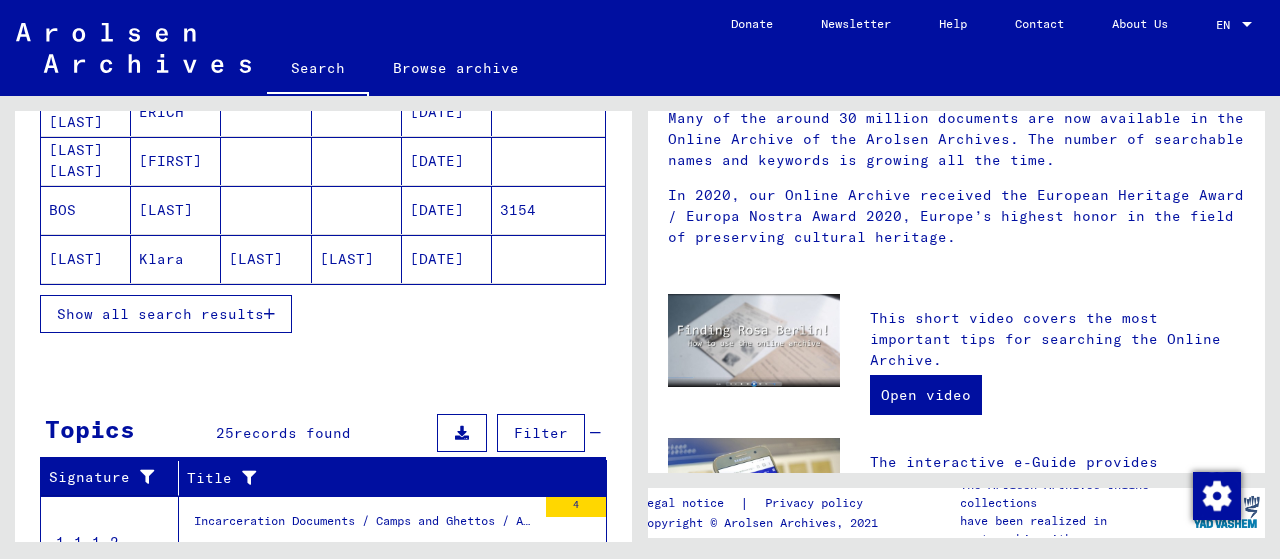 scroll, scrollTop: 400, scrollLeft: 0, axis: vertical 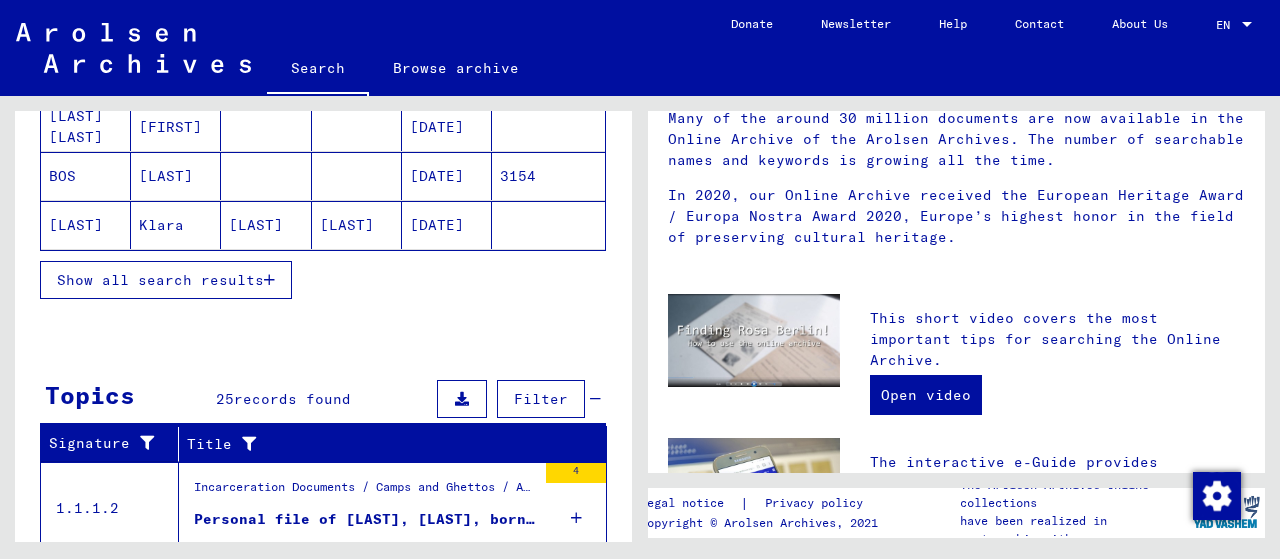 click at bounding box center (269, 280) 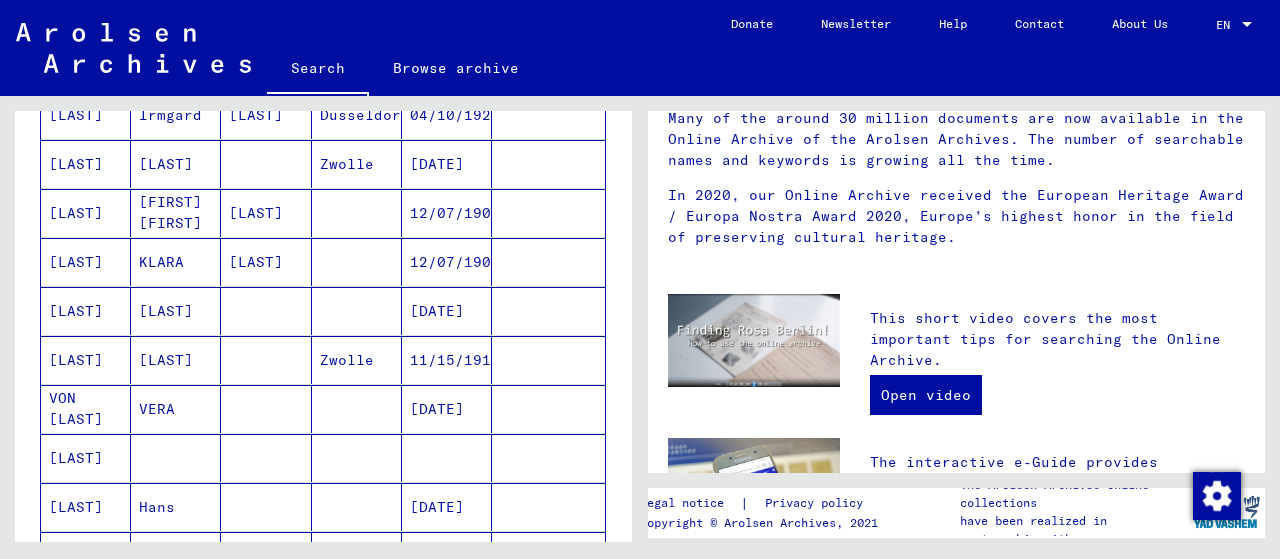 scroll, scrollTop: 1100, scrollLeft: 0, axis: vertical 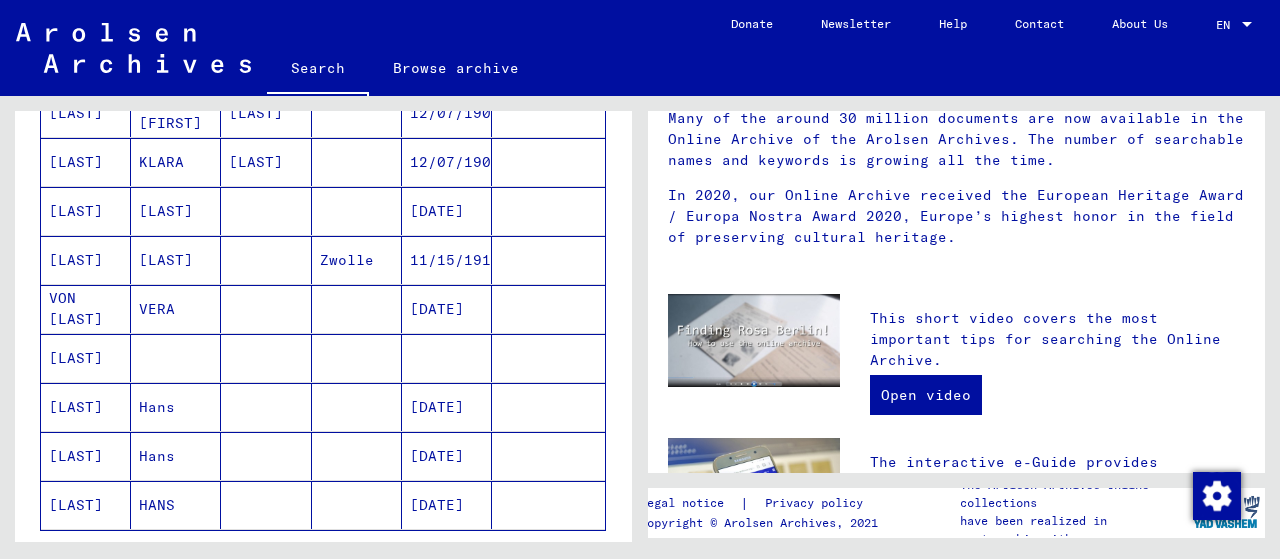 click on "[LAST]" at bounding box center (86, 407) 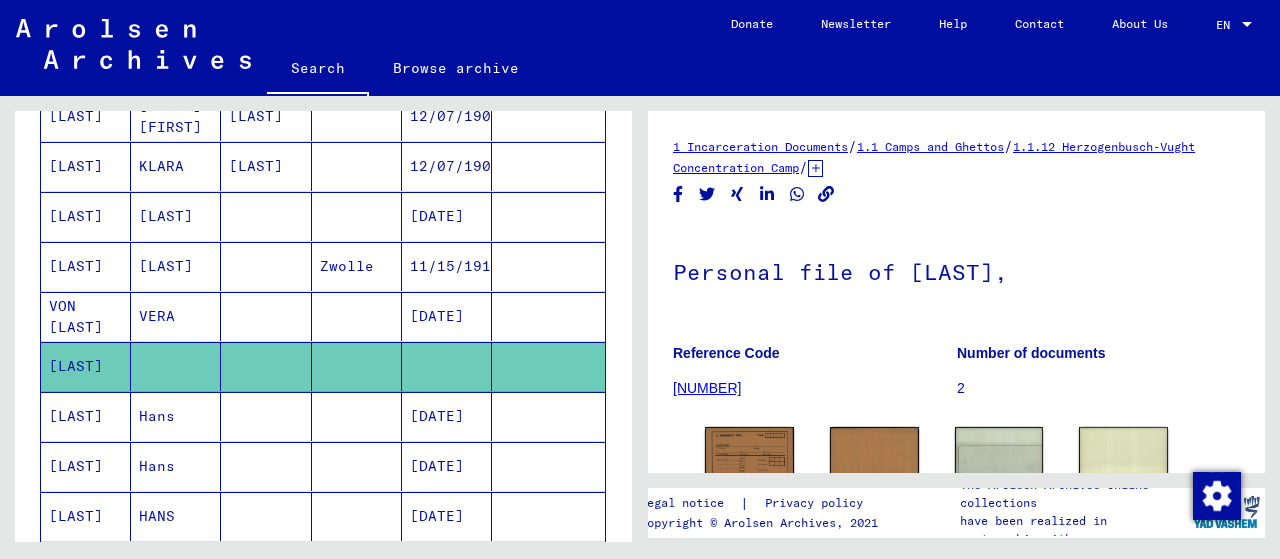 scroll, scrollTop: 0, scrollLeft: 0, axis: both 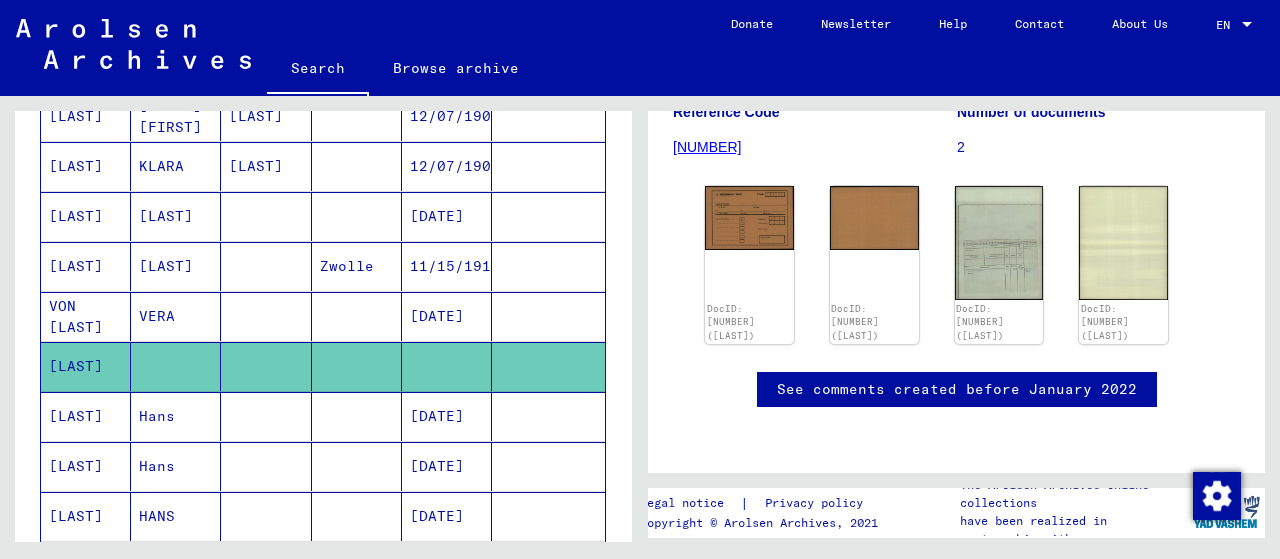 click 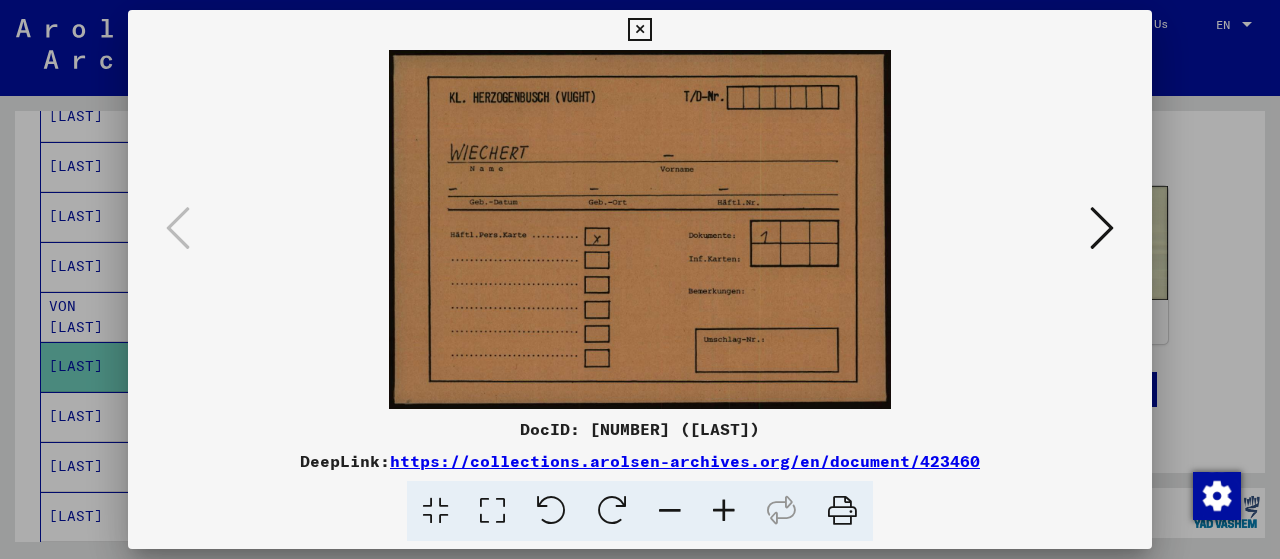click at bounding box center (640, 229) 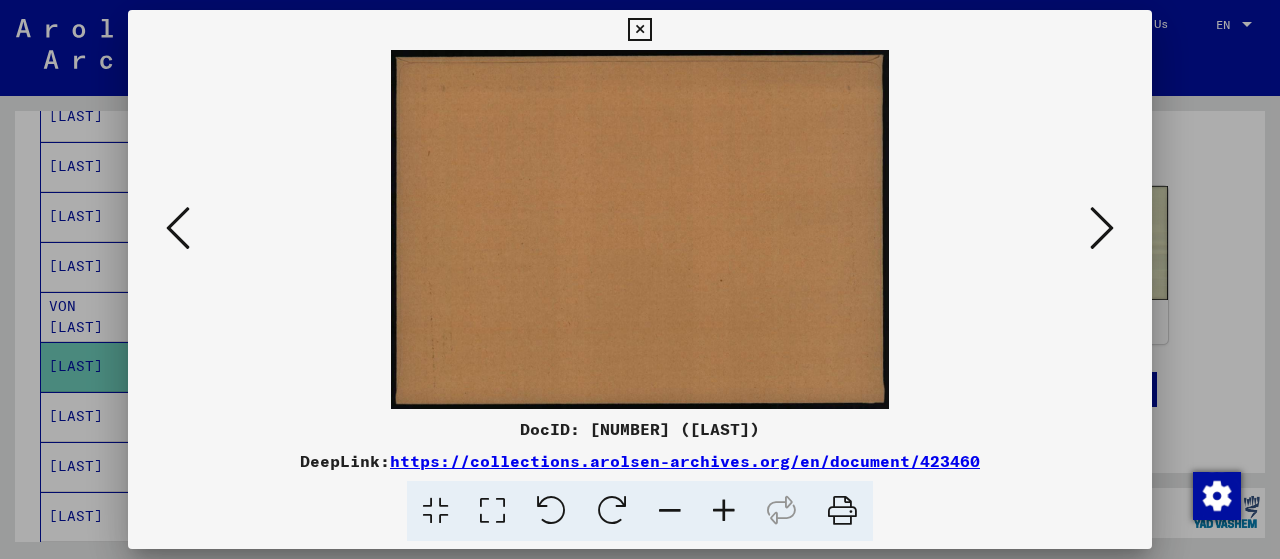 click at bounding box center [1102, 228] 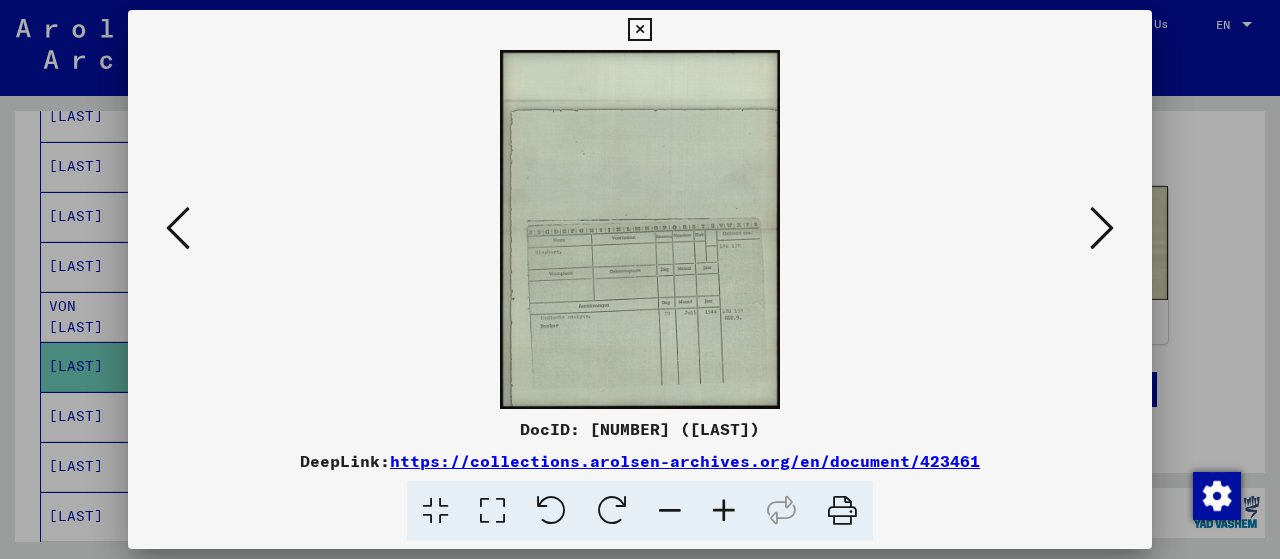 click at bounding box center (1102, 228) 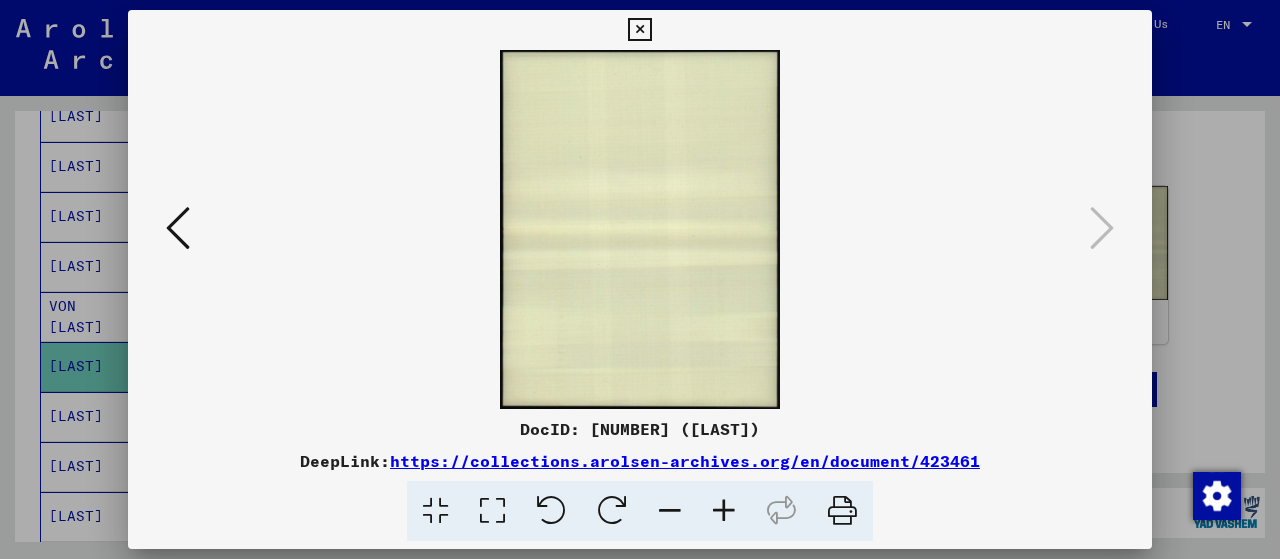 click at bounding box center (639, 30) 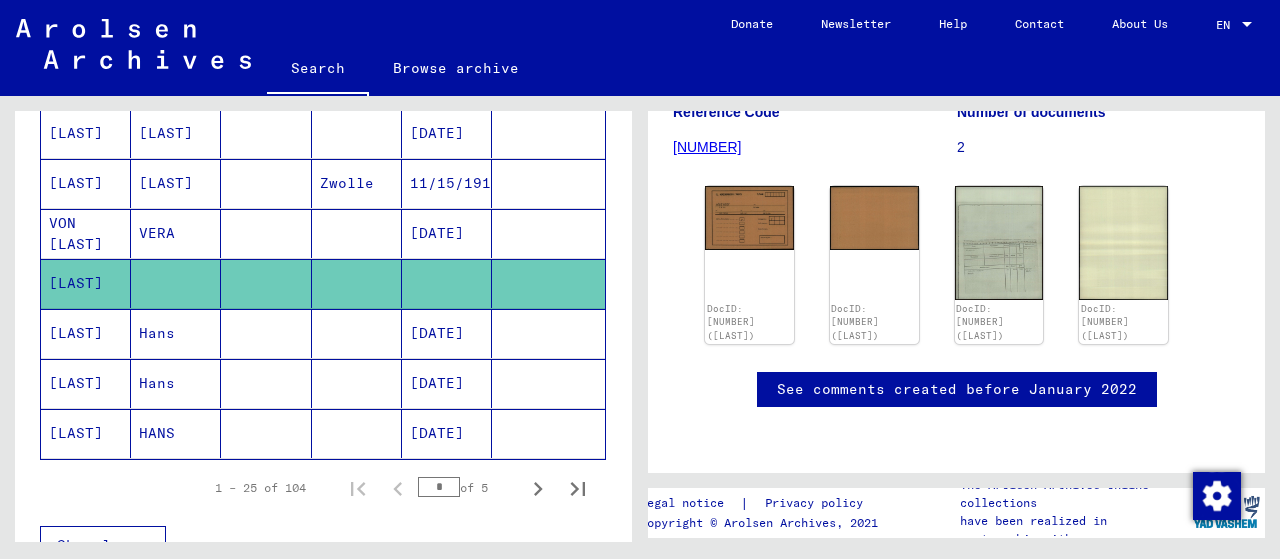 scroll, scrollTop: 1213, scrollLeft: 0, axis: vertical 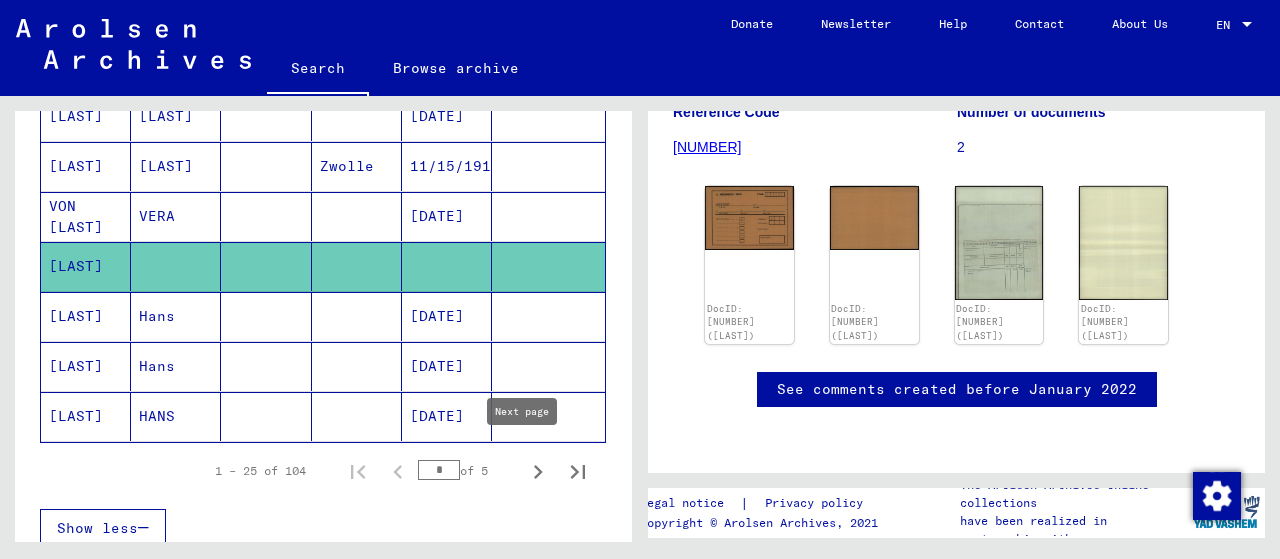 click 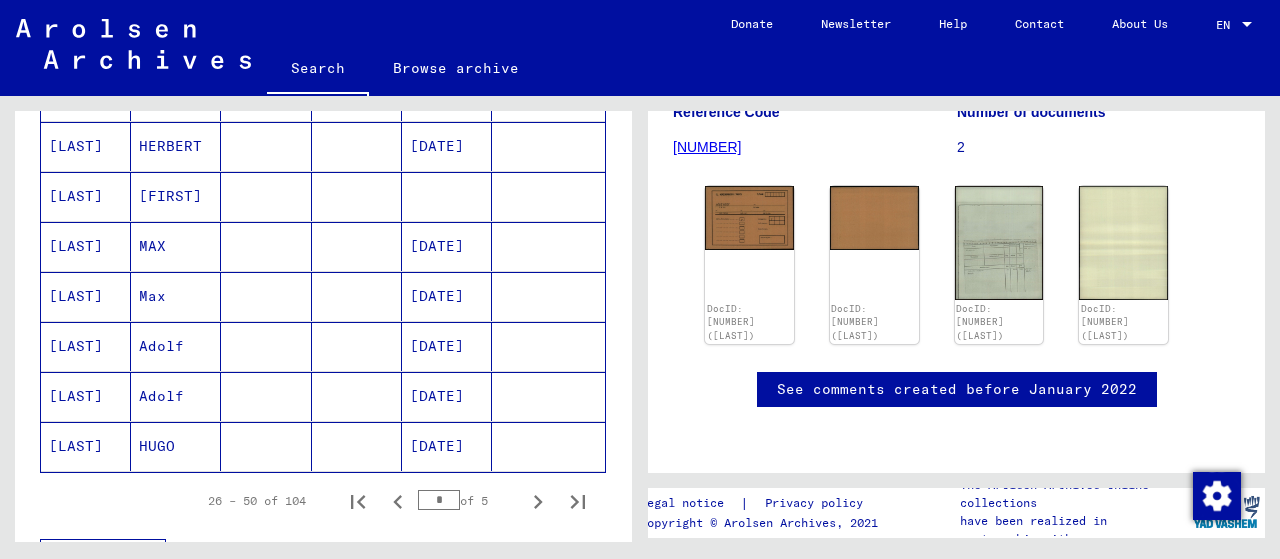 scroll, scrollTop: 1200, scrollLeft: 0, axis: vertical 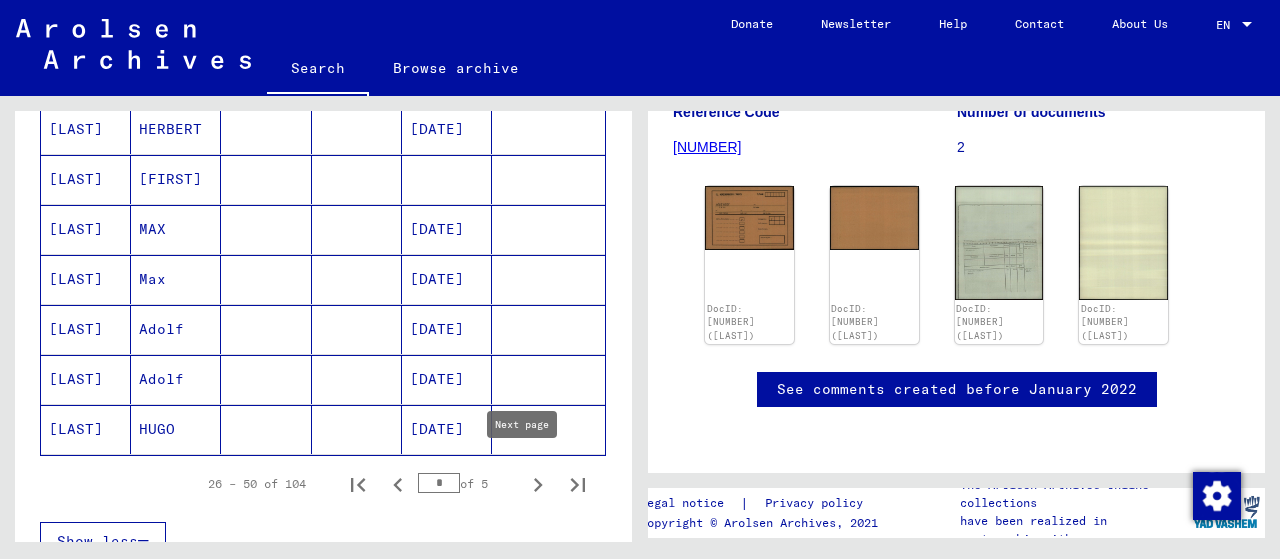 click 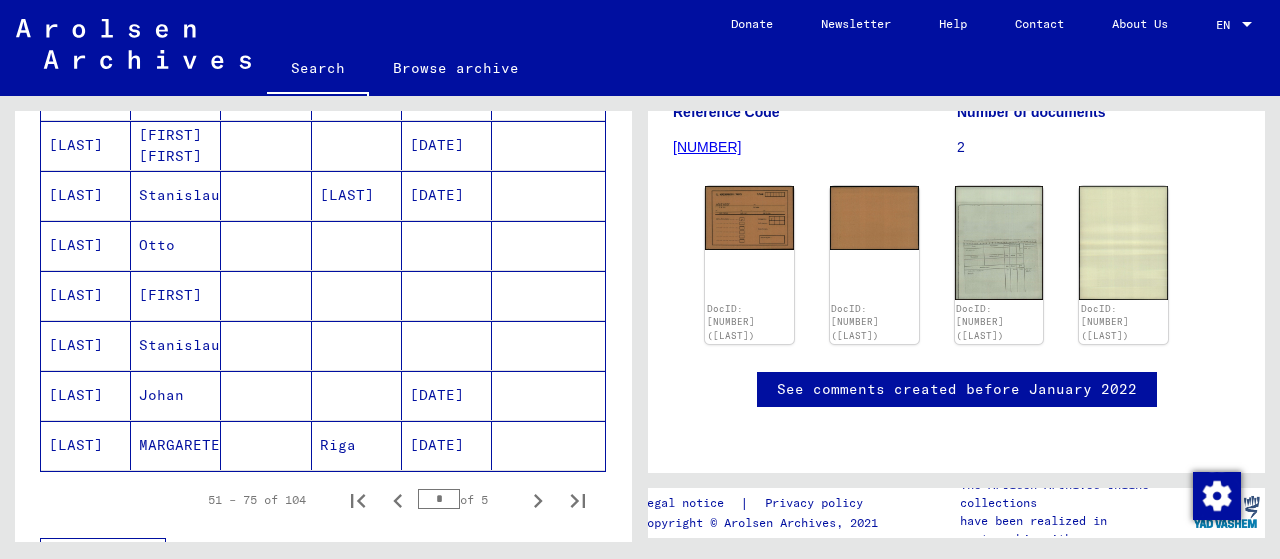 scroll, scrollTop: 1200, scrollLeft: 0, axis: vertical 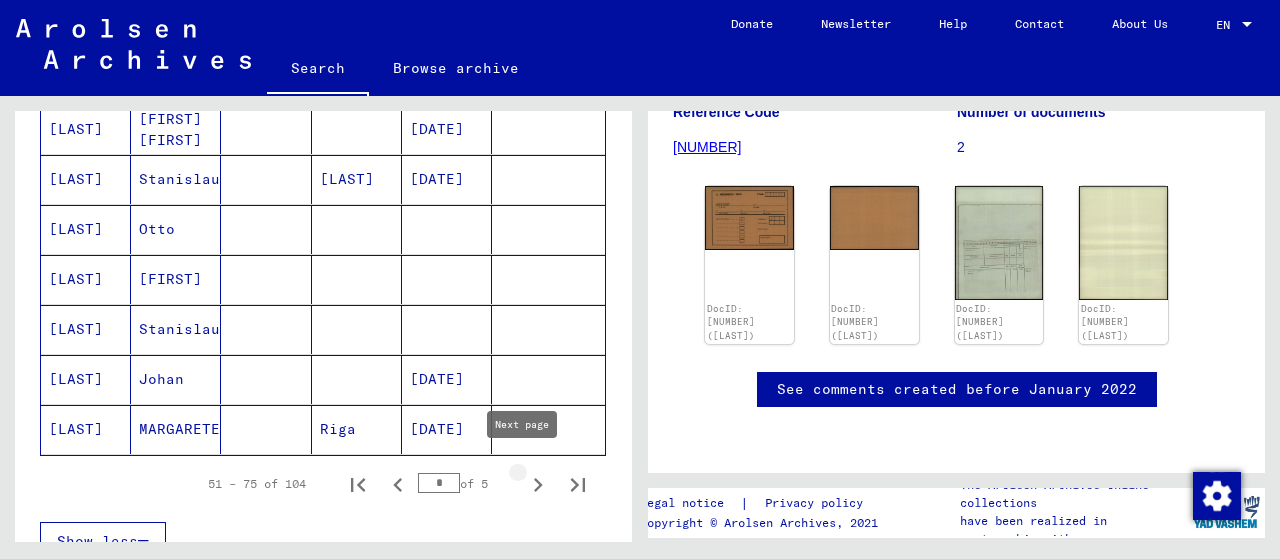 click 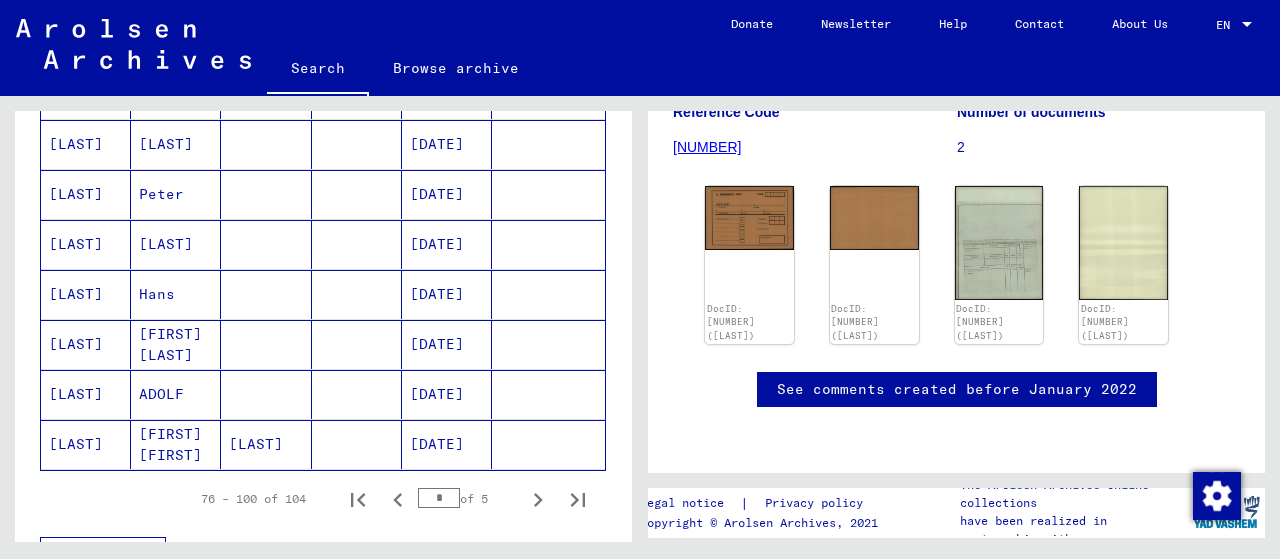 scroll, scrollTop: 1200, scrollLeft: 0, axis: vertical 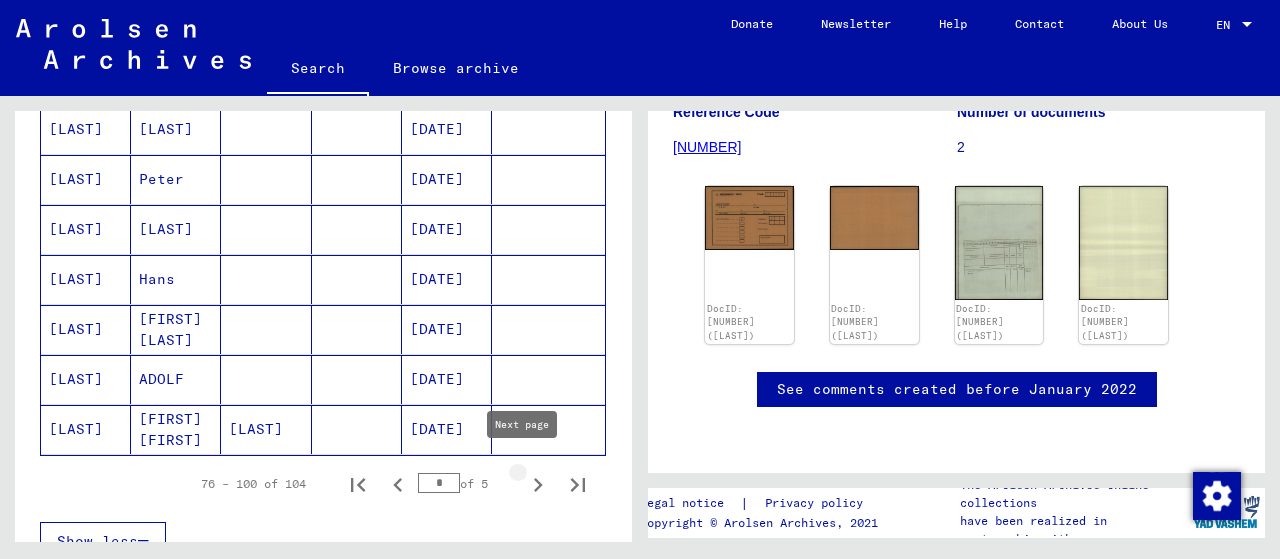 click at bounding box center [538, 484] 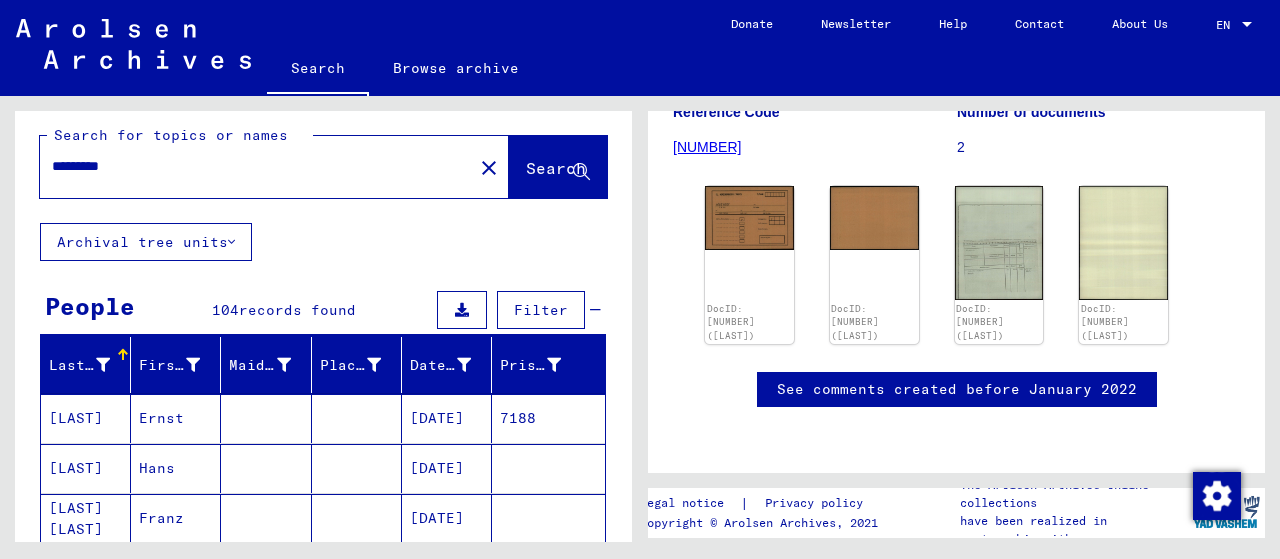 scroll, scrollTop: 0, scrollLeft: 0, axis: both 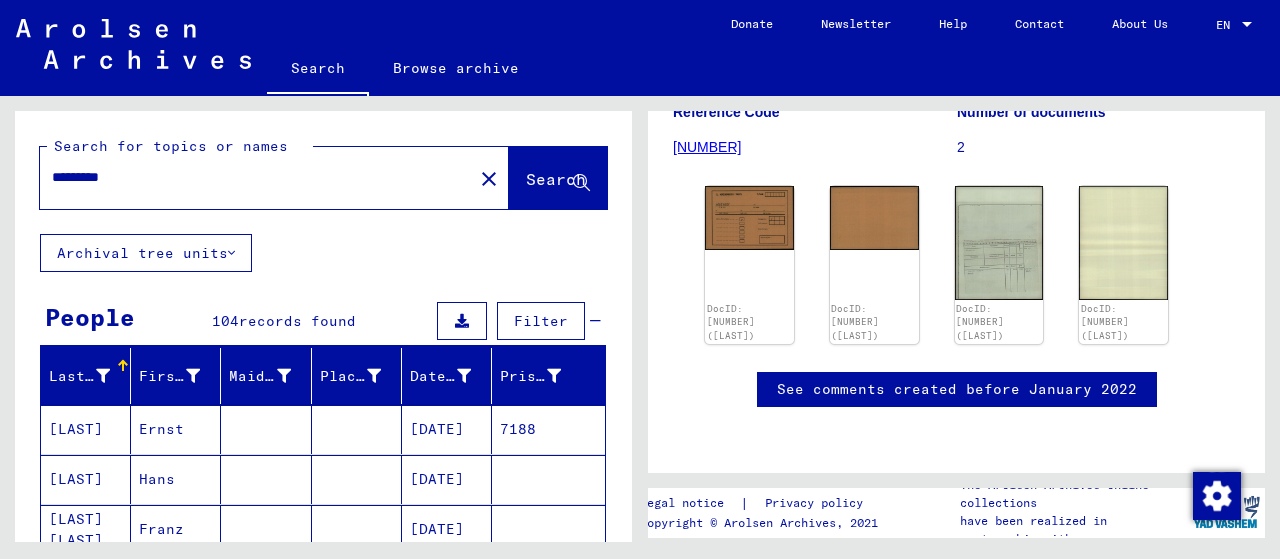 click on "********" at bounding box center [256, 177] 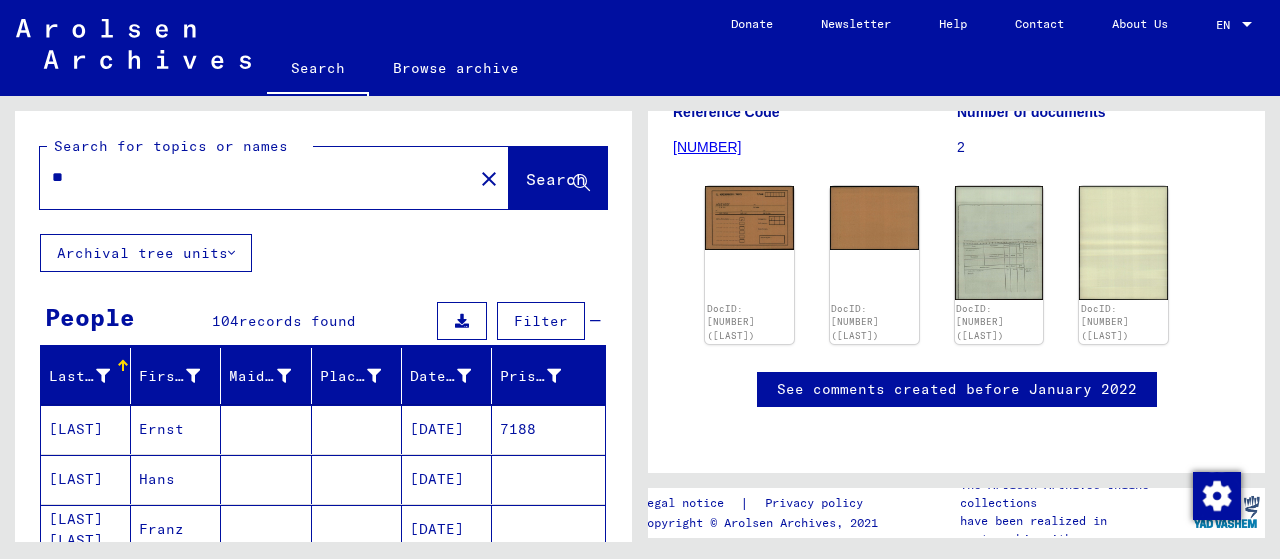type on "*" 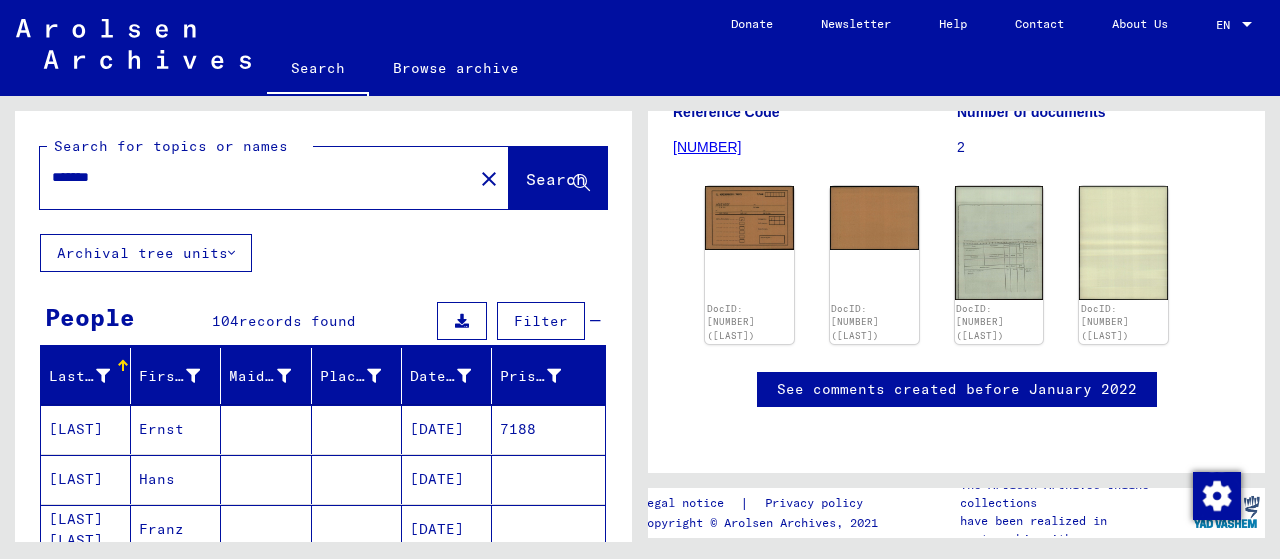 type on "*******" 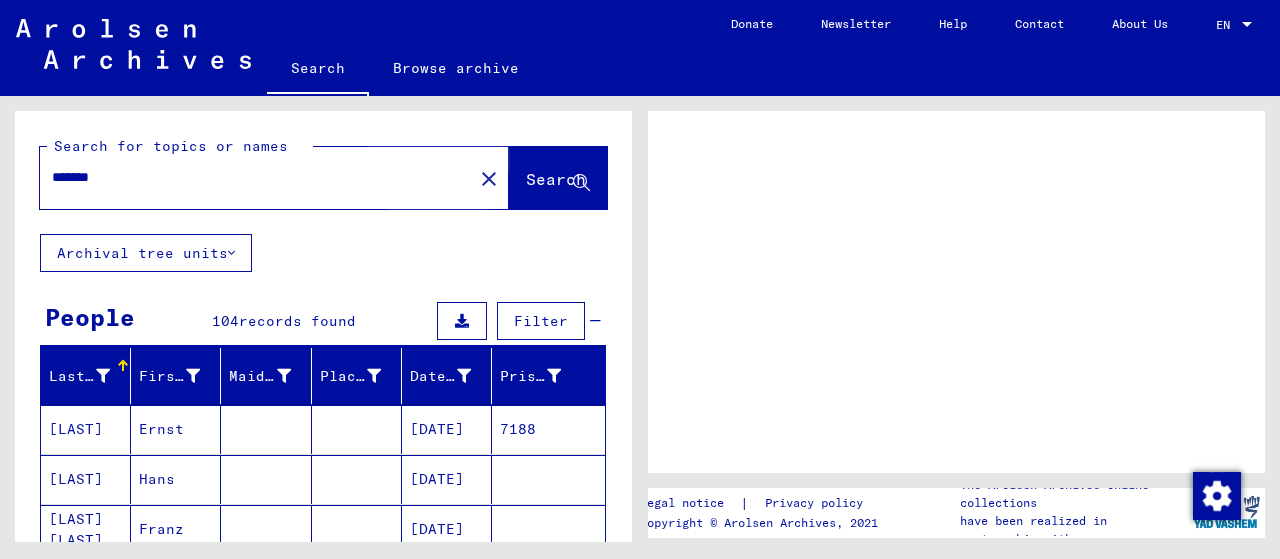 scroll, scrollTop: 0, scrollLeft: 0, axis: both 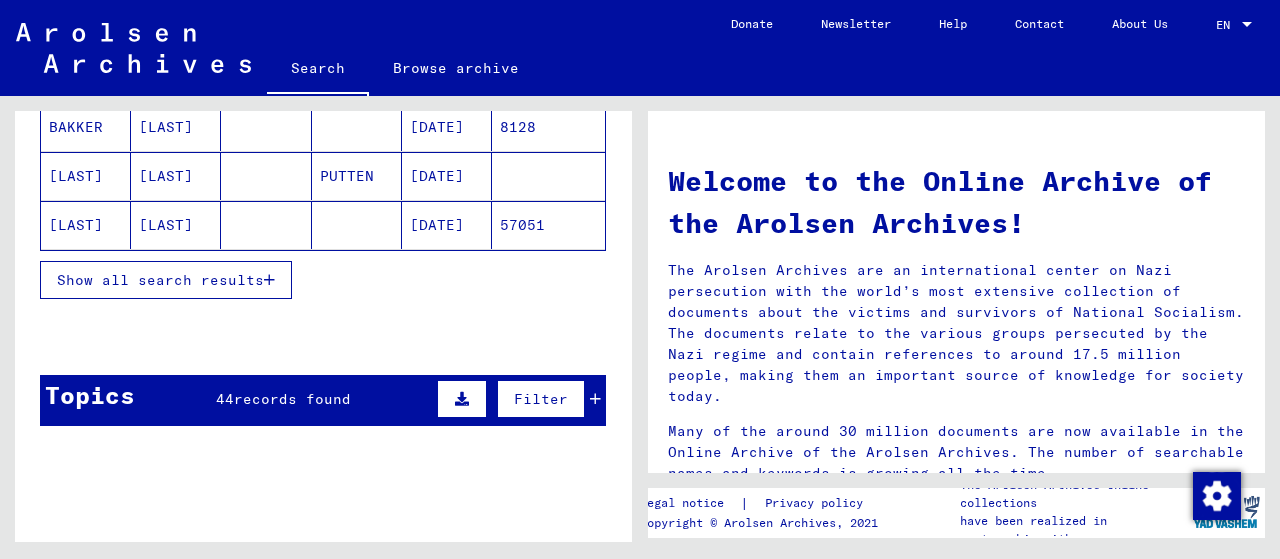 click at bounding box center (269, 280) 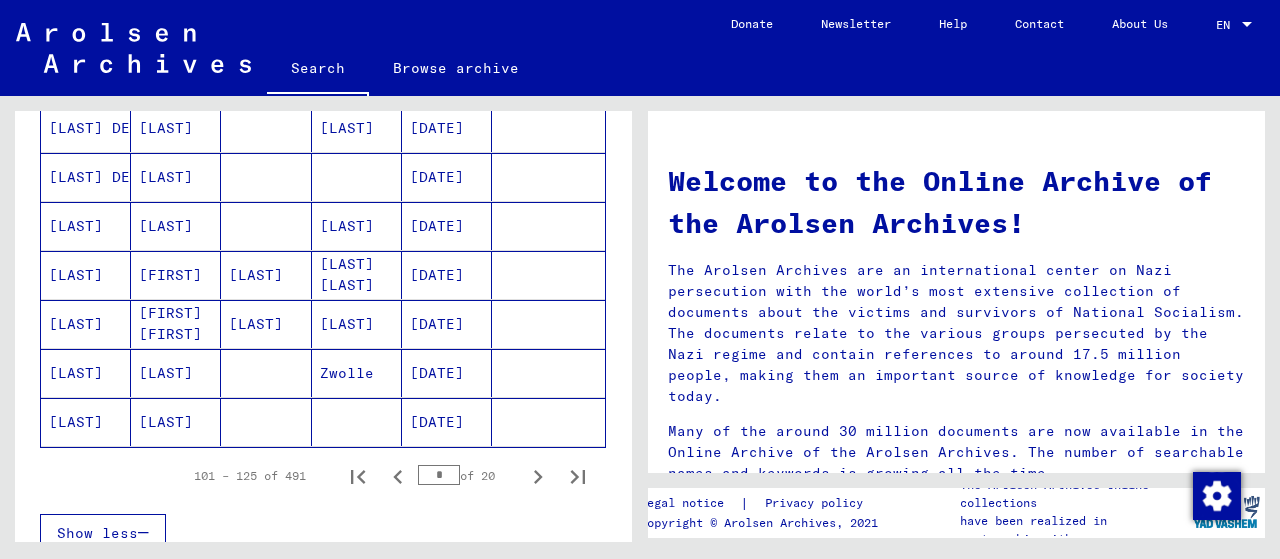 scroll, scrollTop: 1200, scrollLeft: 0, axis: vertical 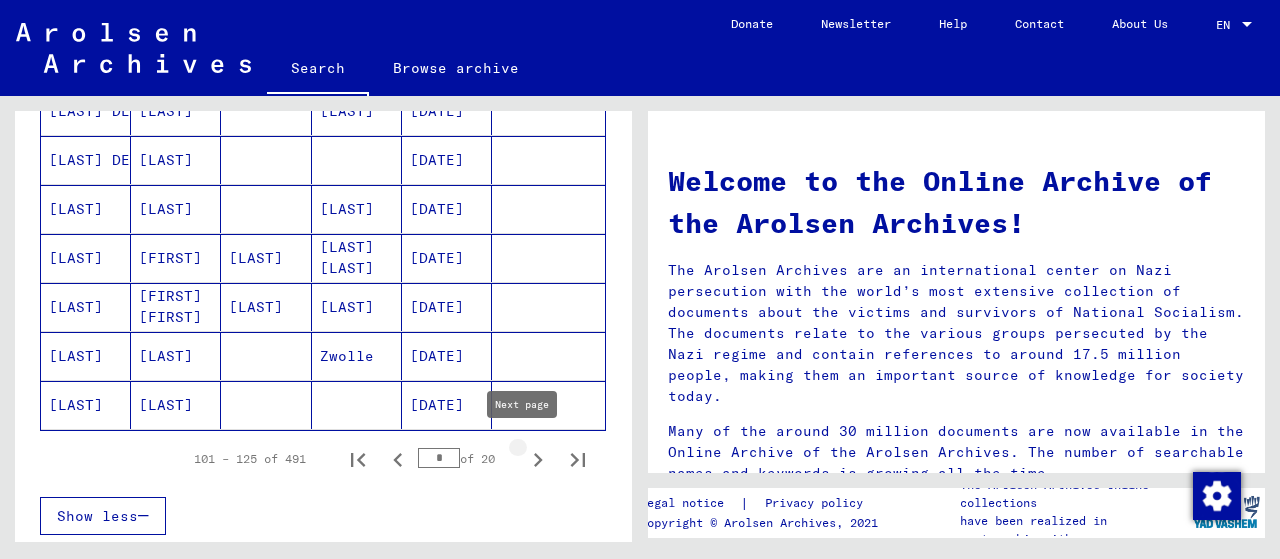 click 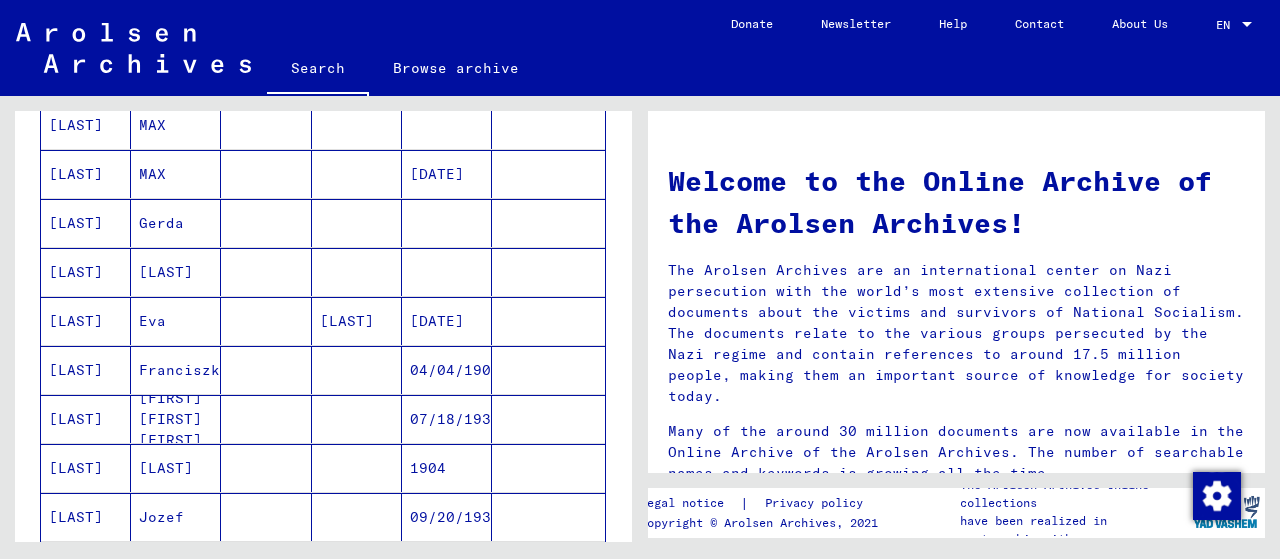 scroll, scrollTop: 600, scrollLeft: 0, axis: vertical 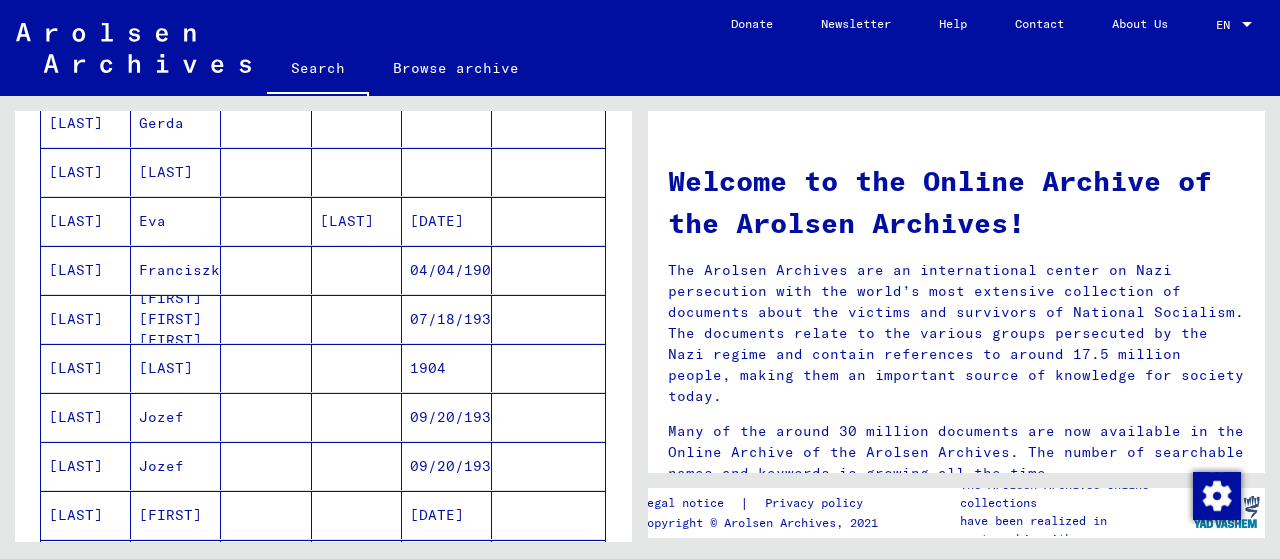 click on "[LAST]" at bounding box center (86, 466) 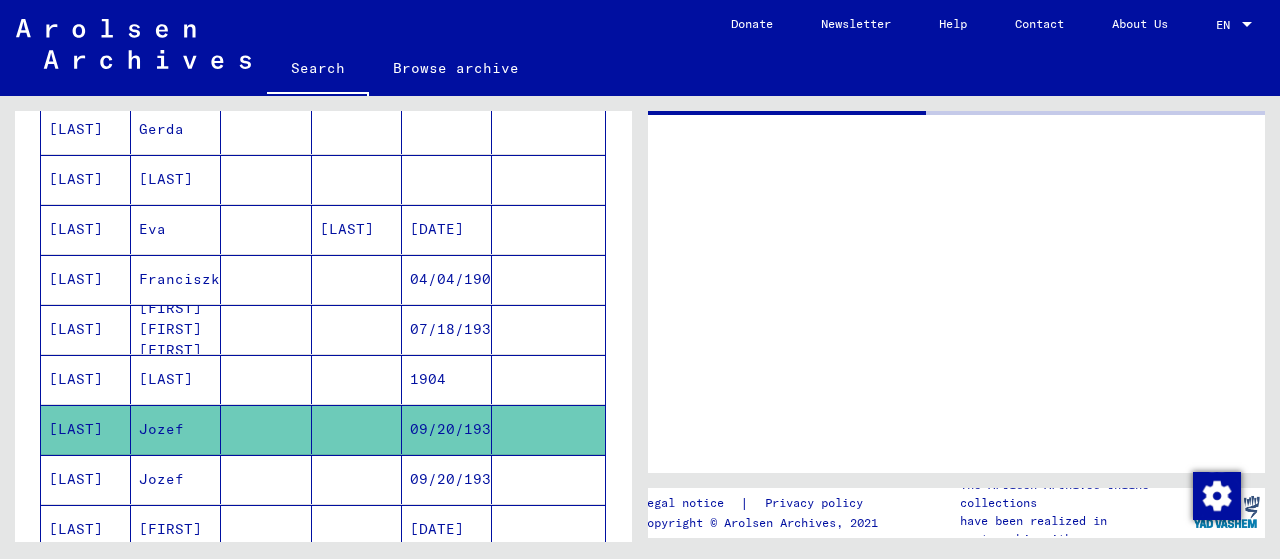 scroll, scrollTop: 605, scrollLeft: 0, axis: vertical 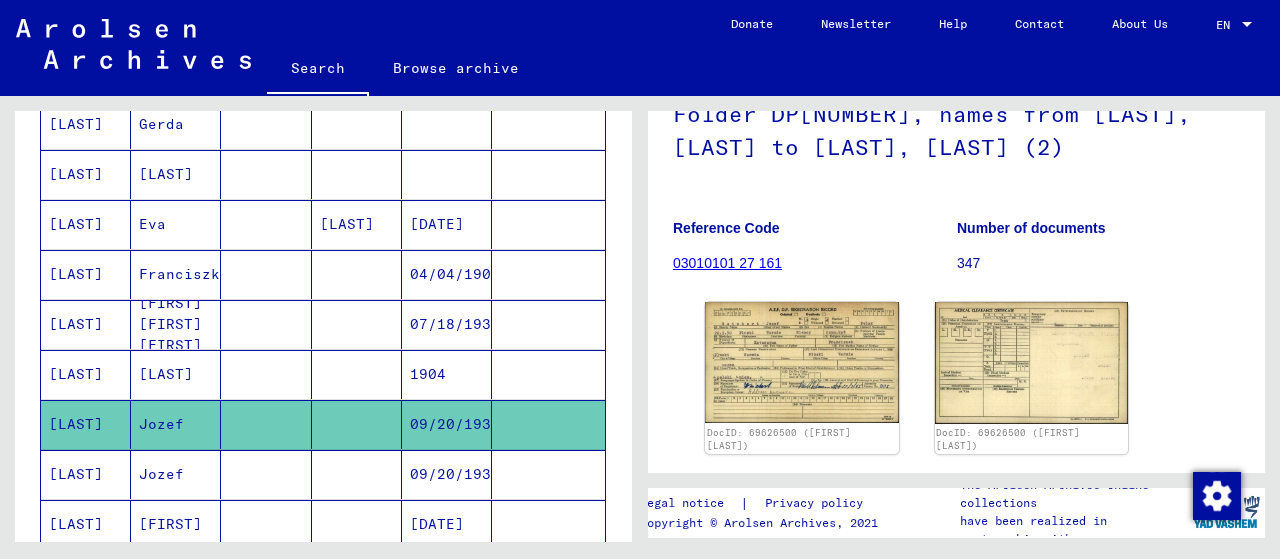 click 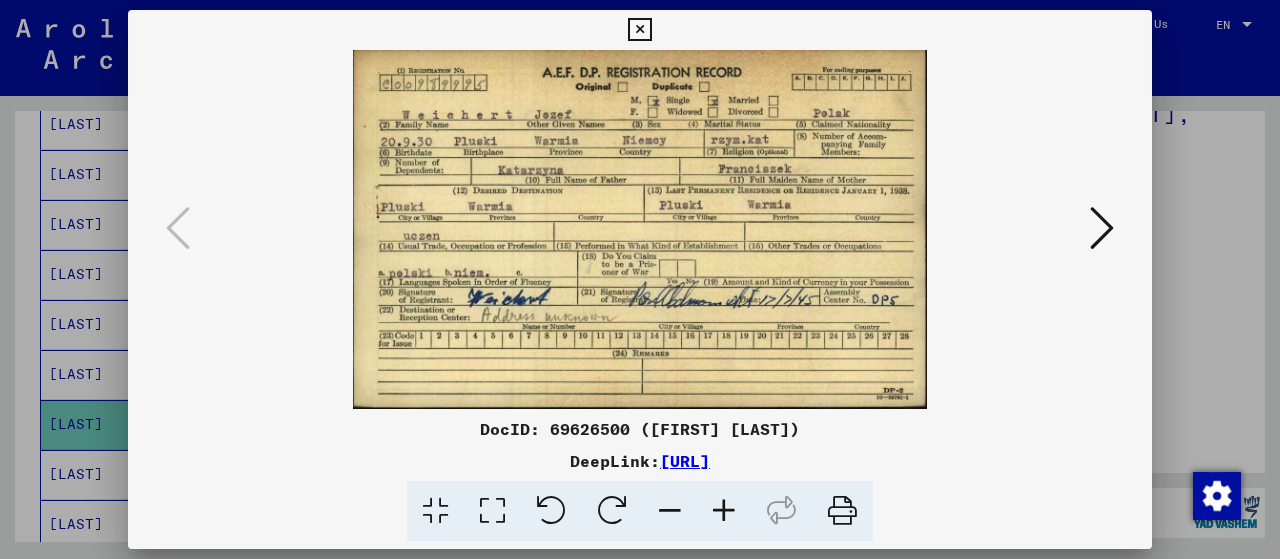 click at bounding box center [1102, 228] 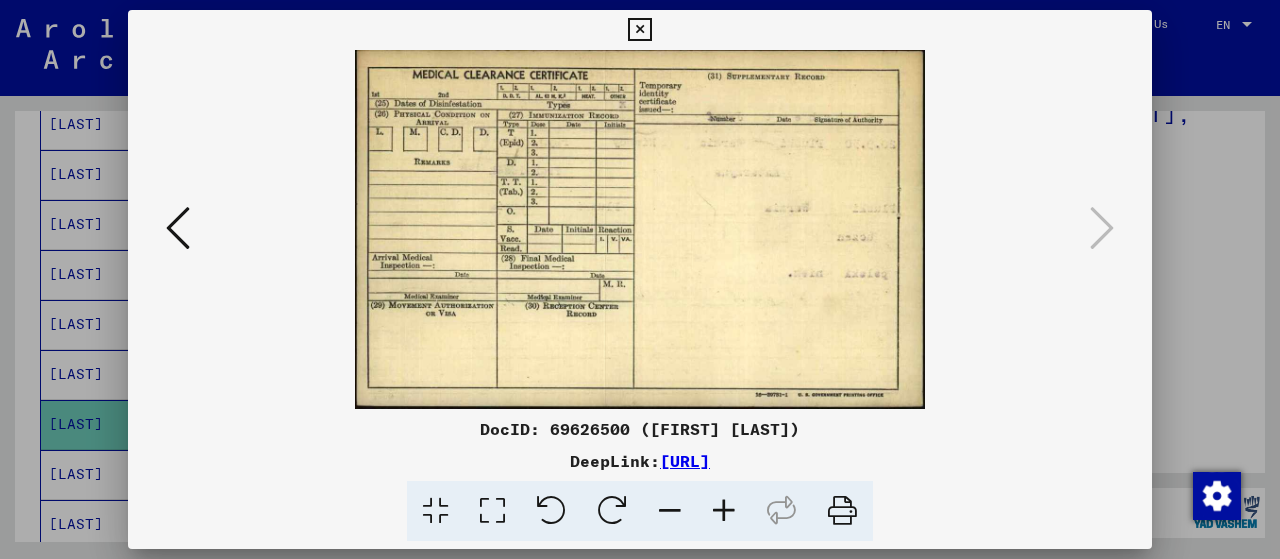 click at bounding box center [178, 228] 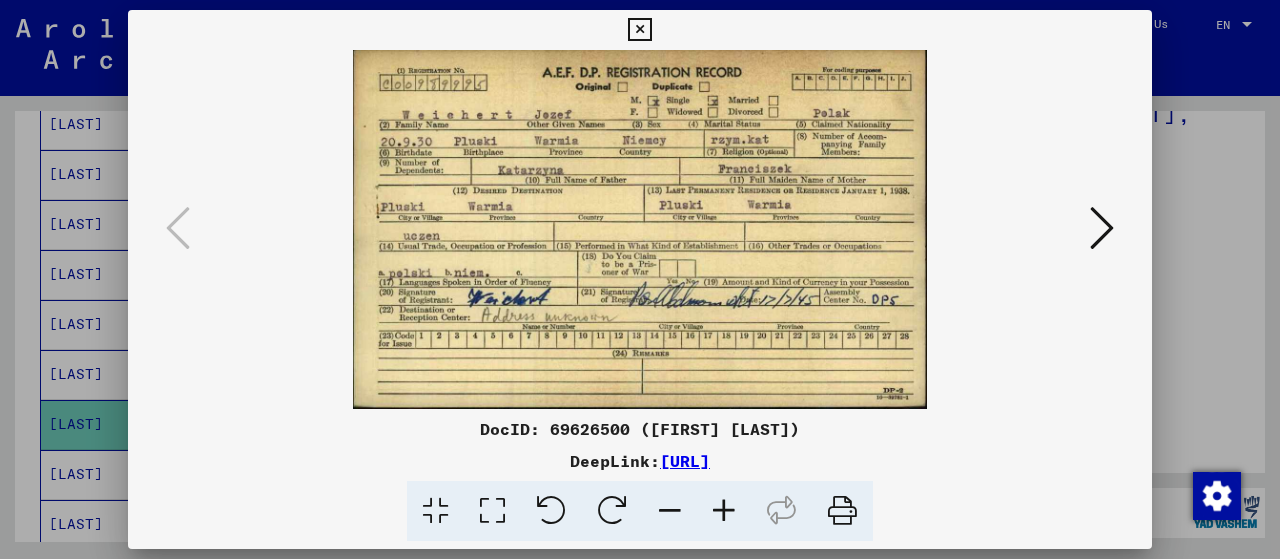 click at bounding box center (639, 30) 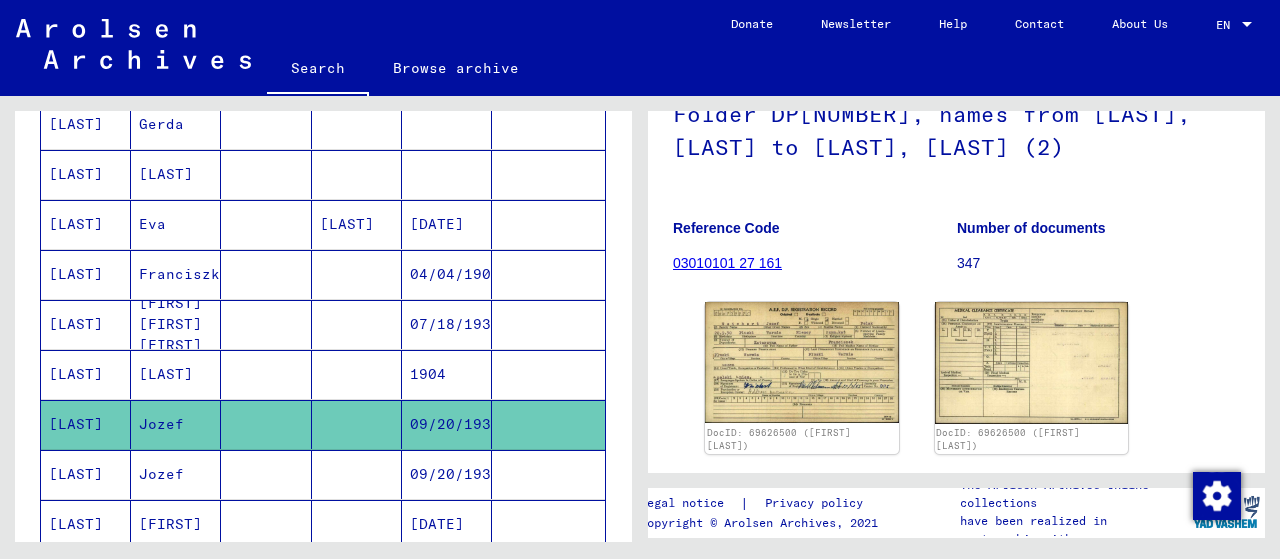 click 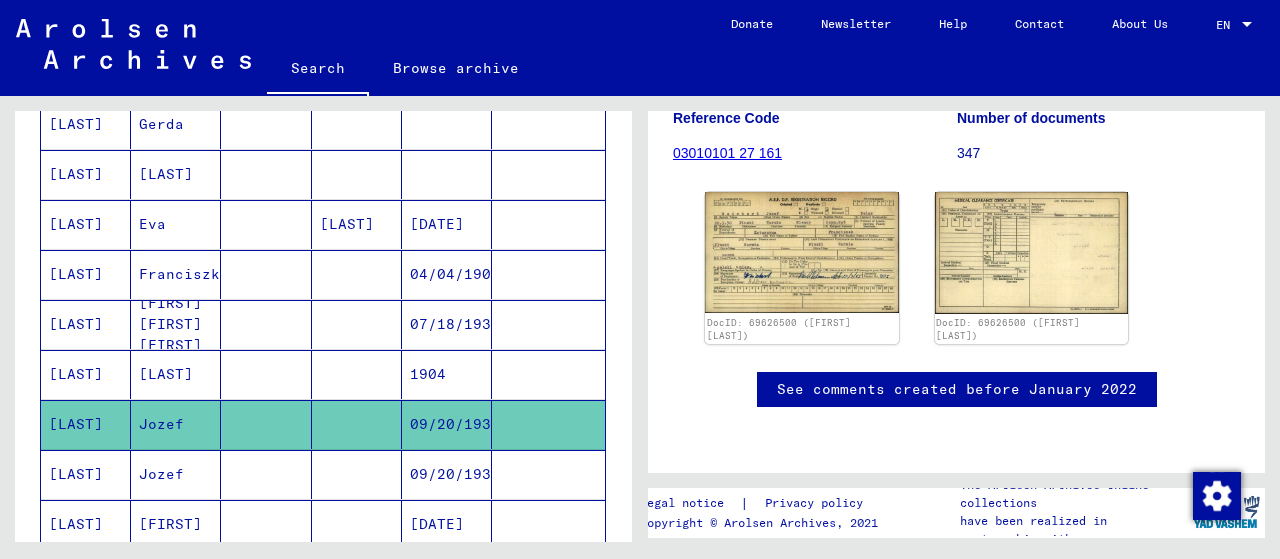 scroll, scrollTop: 479, scrollLeft: 0, axis: vertical 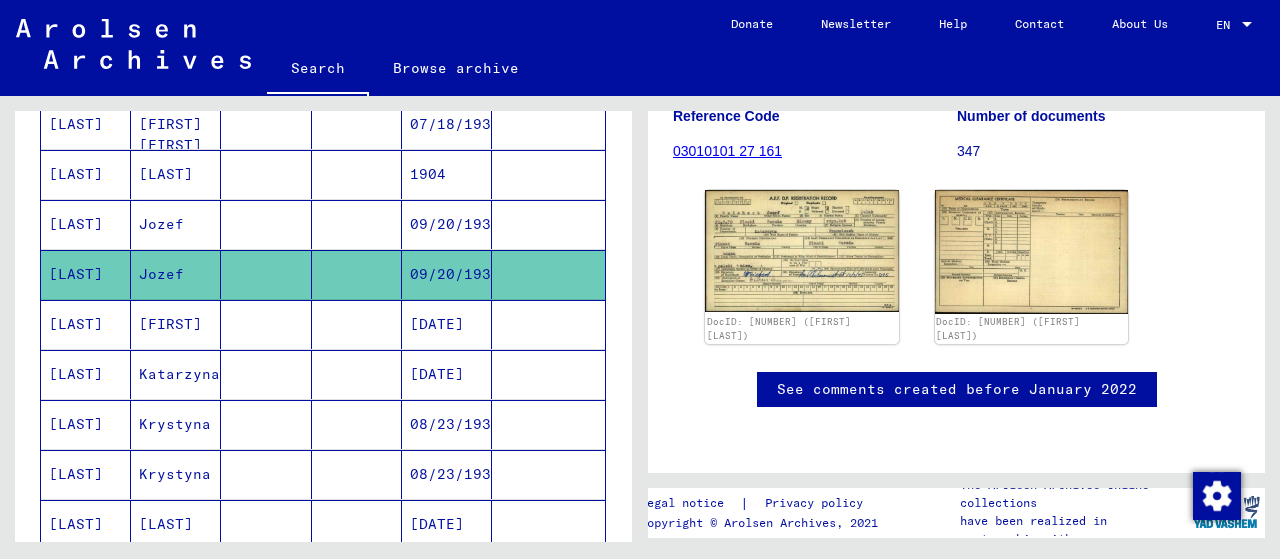 click on "[DATE]" at bounding box center (447, 374) 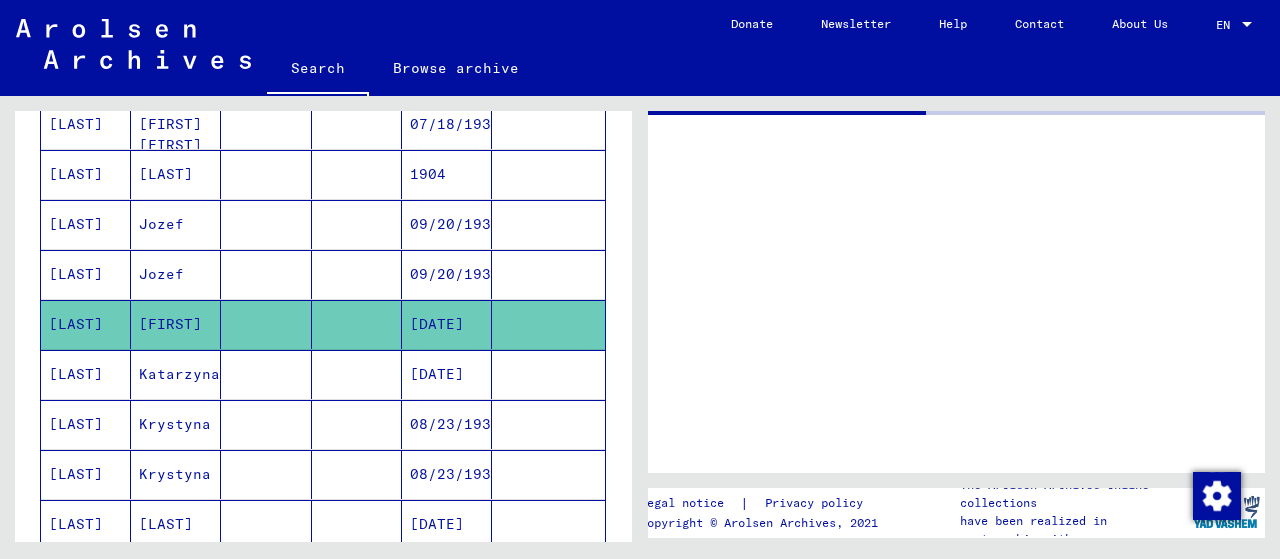 scroll, scrollTop: 0, scrollLeft: 0, axis: both 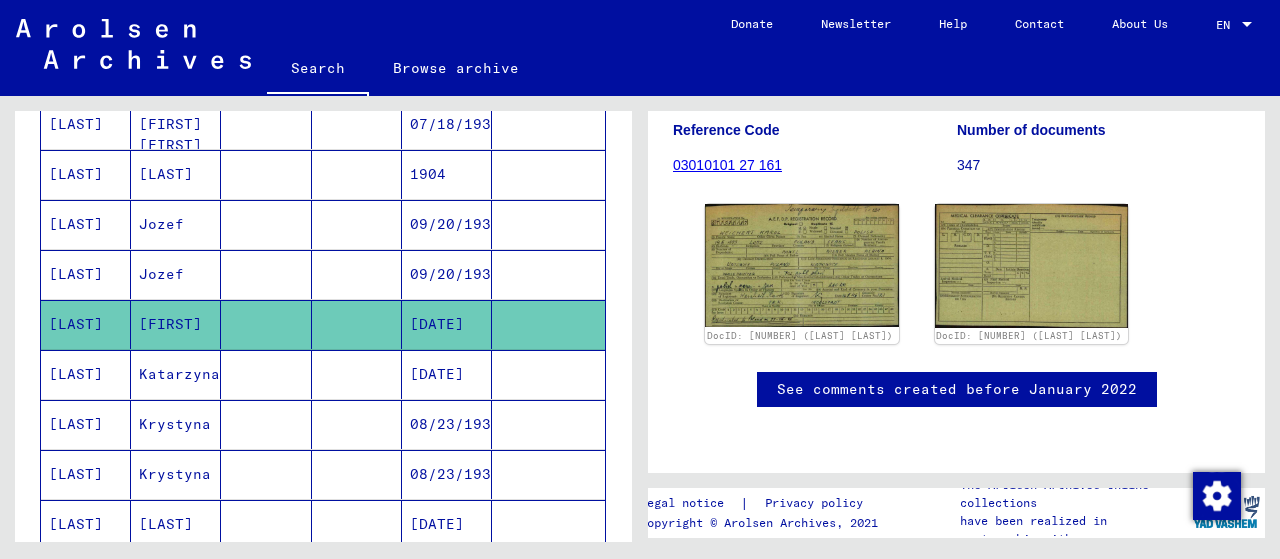 click 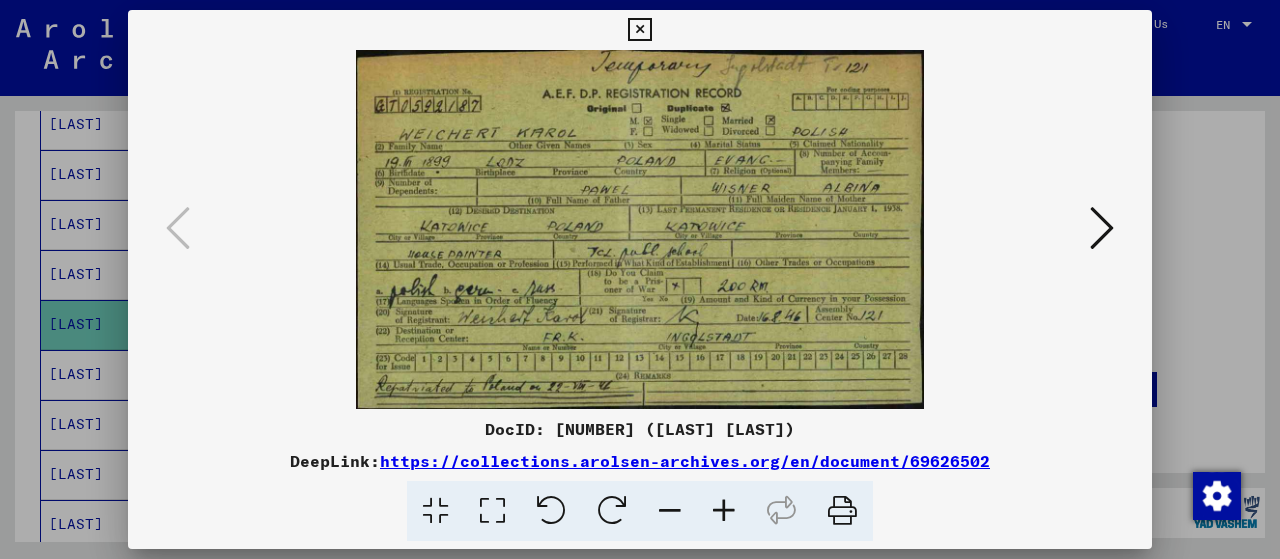 click at bounding box center [639, 30] 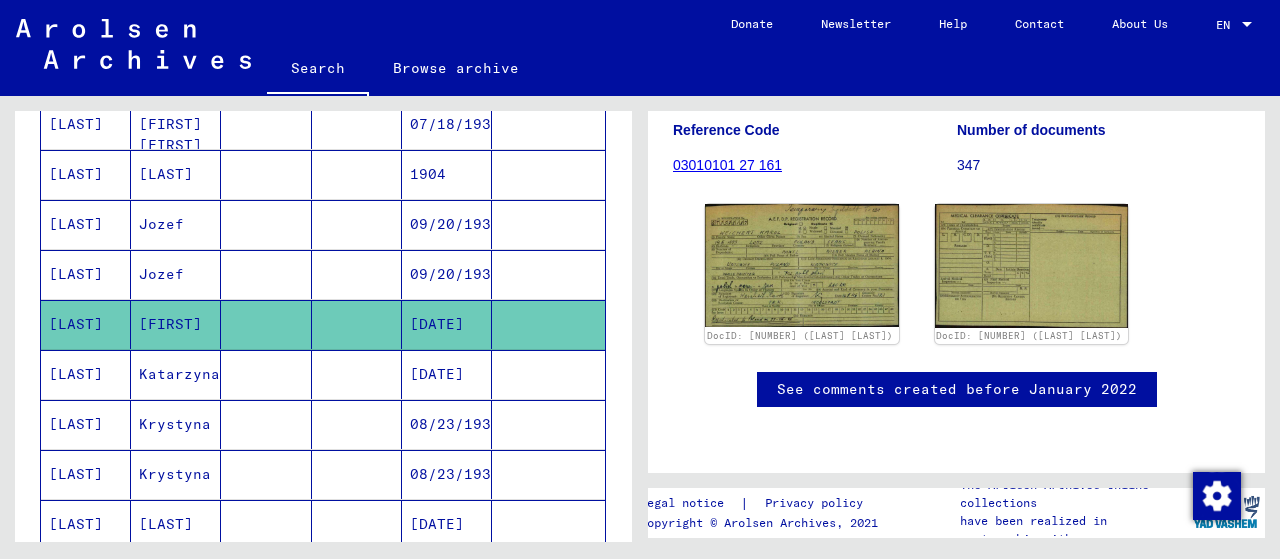 click on "[LAST]" at bounding box center [86, 274] 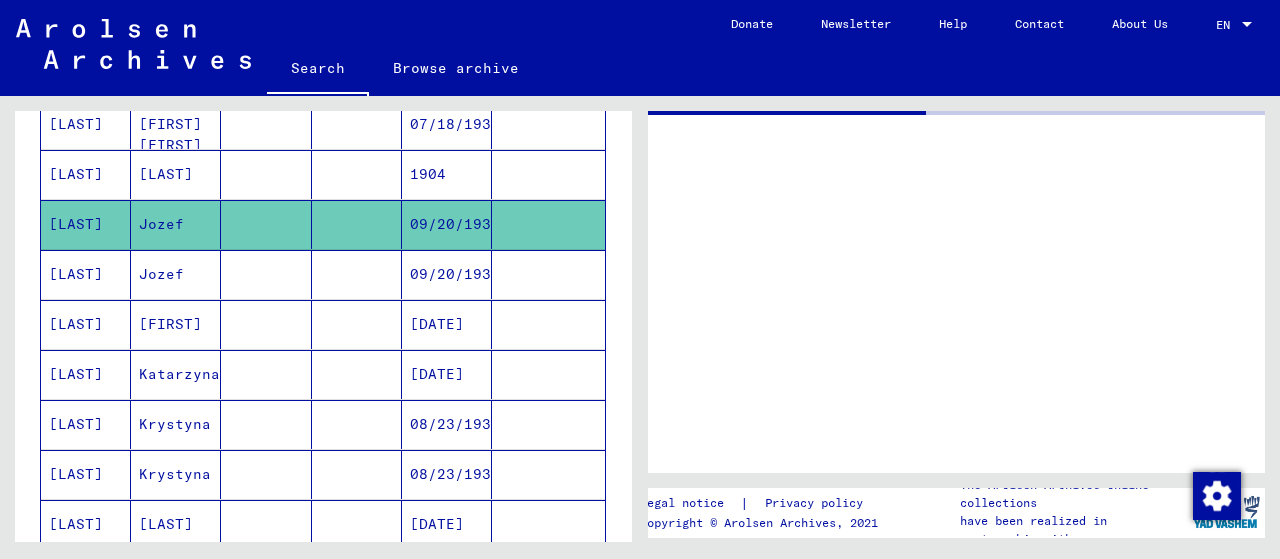 scroll, scrollTop: 0, scrollLeft: 0, axis: both 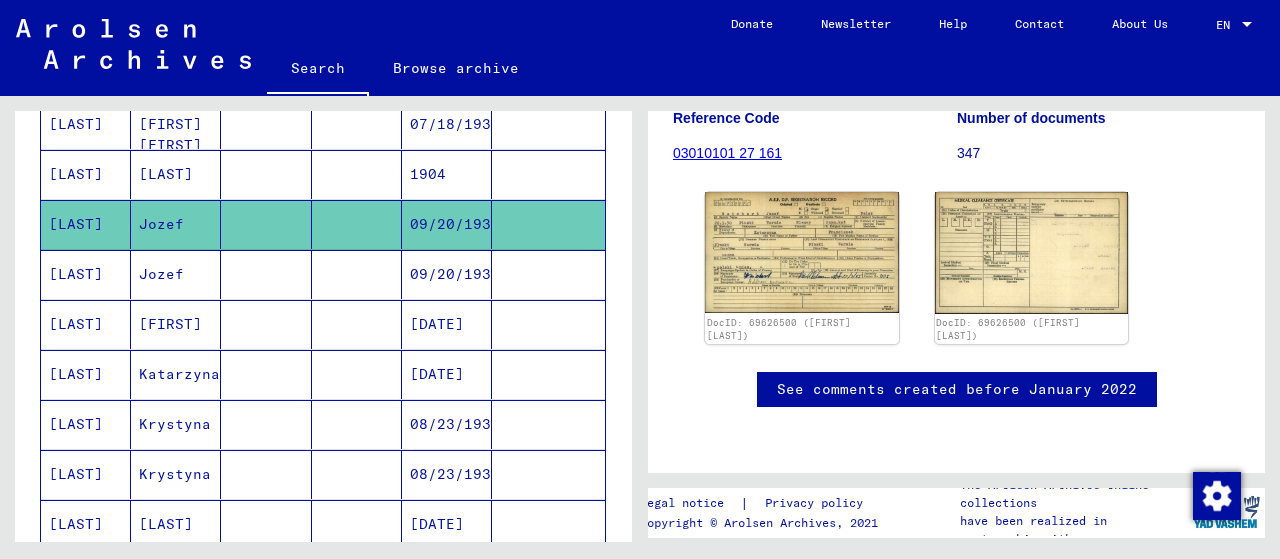 click 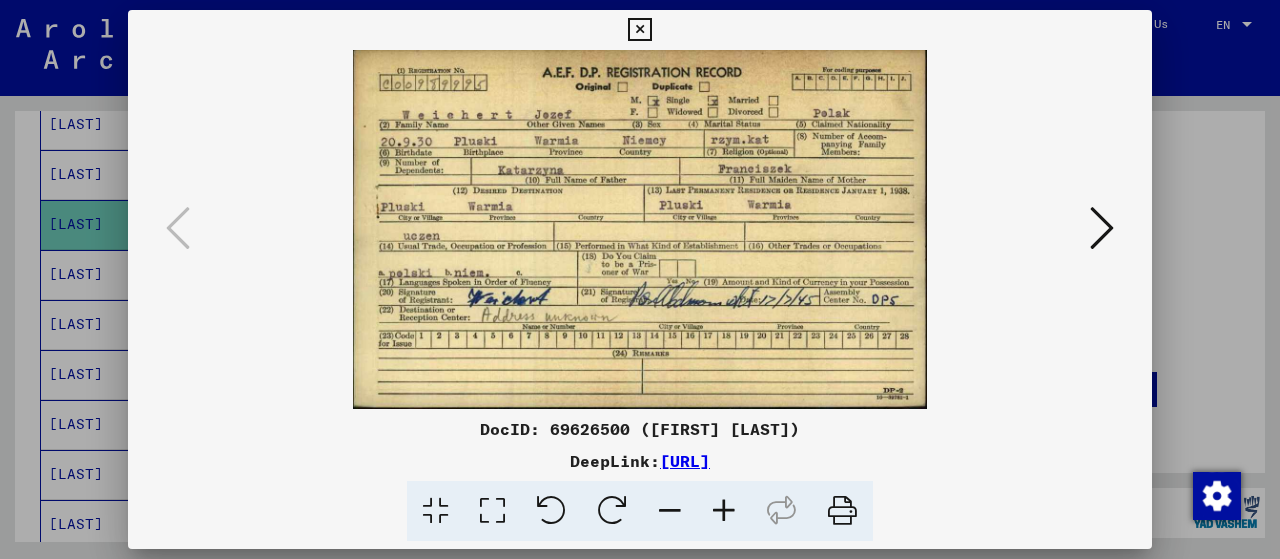 click at bounding box center [639, 30] 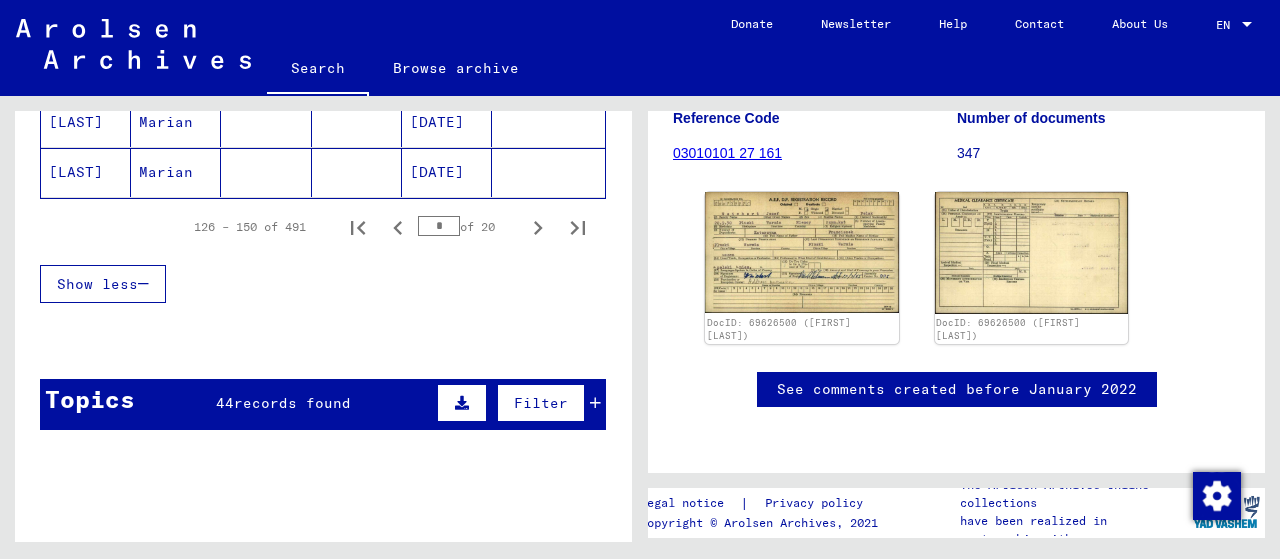 scroll, scrollTop: 1505, scrollLeft: 0, axis: vertical 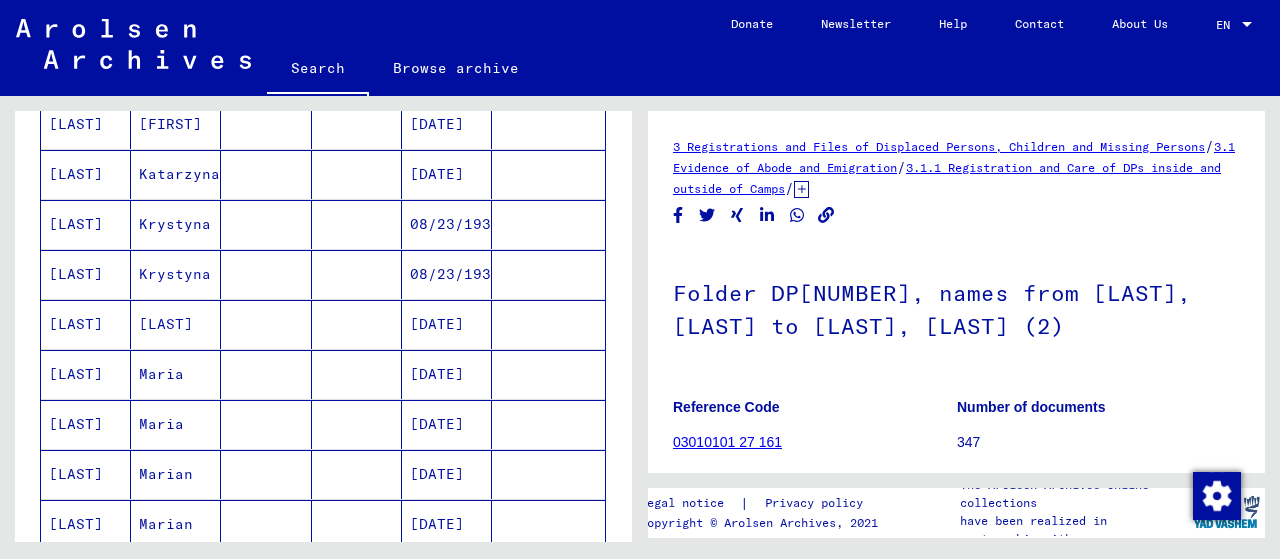 click 